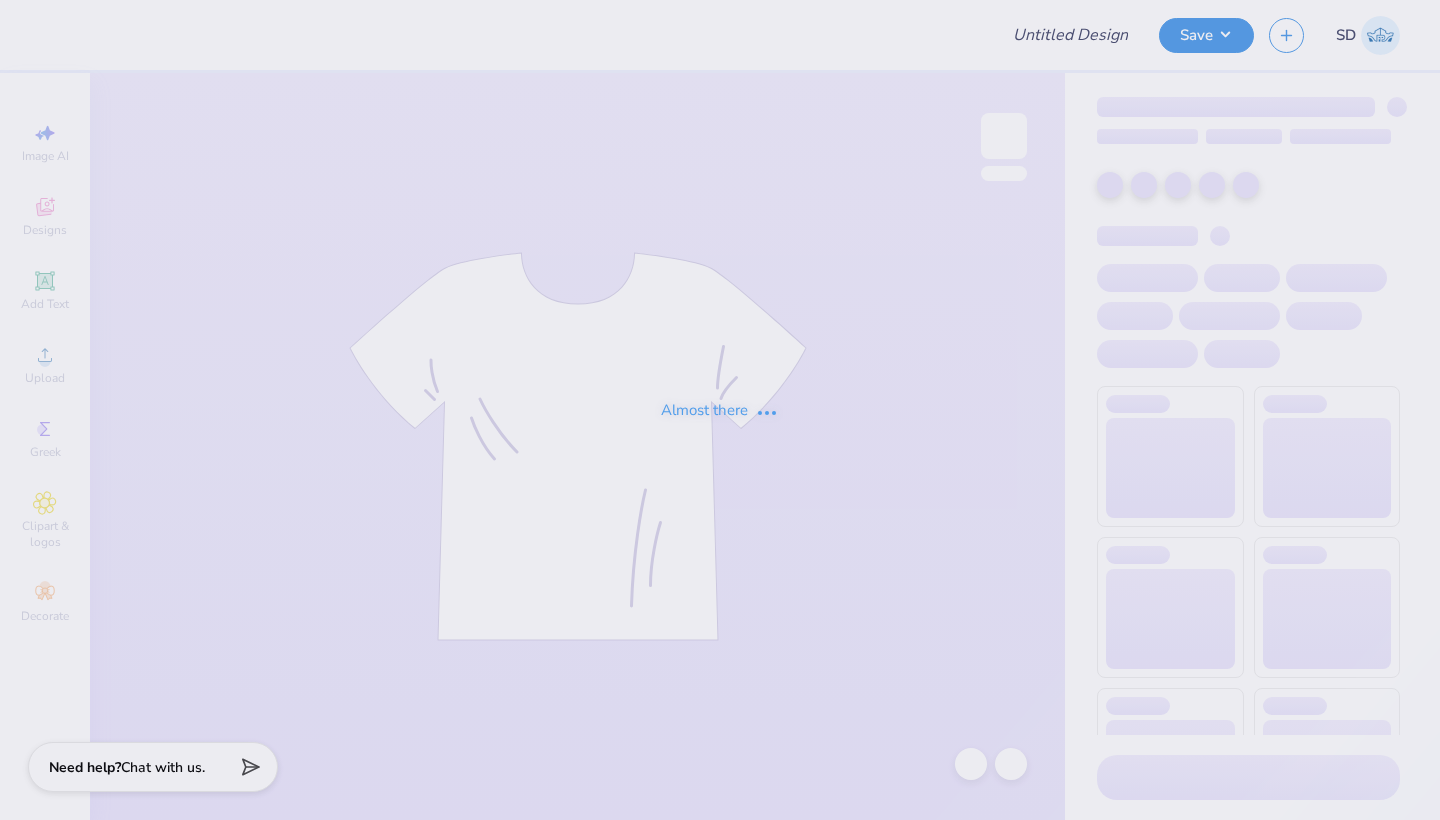 scroll, scrollTop: 0, scrollLeft: 0, axis: both 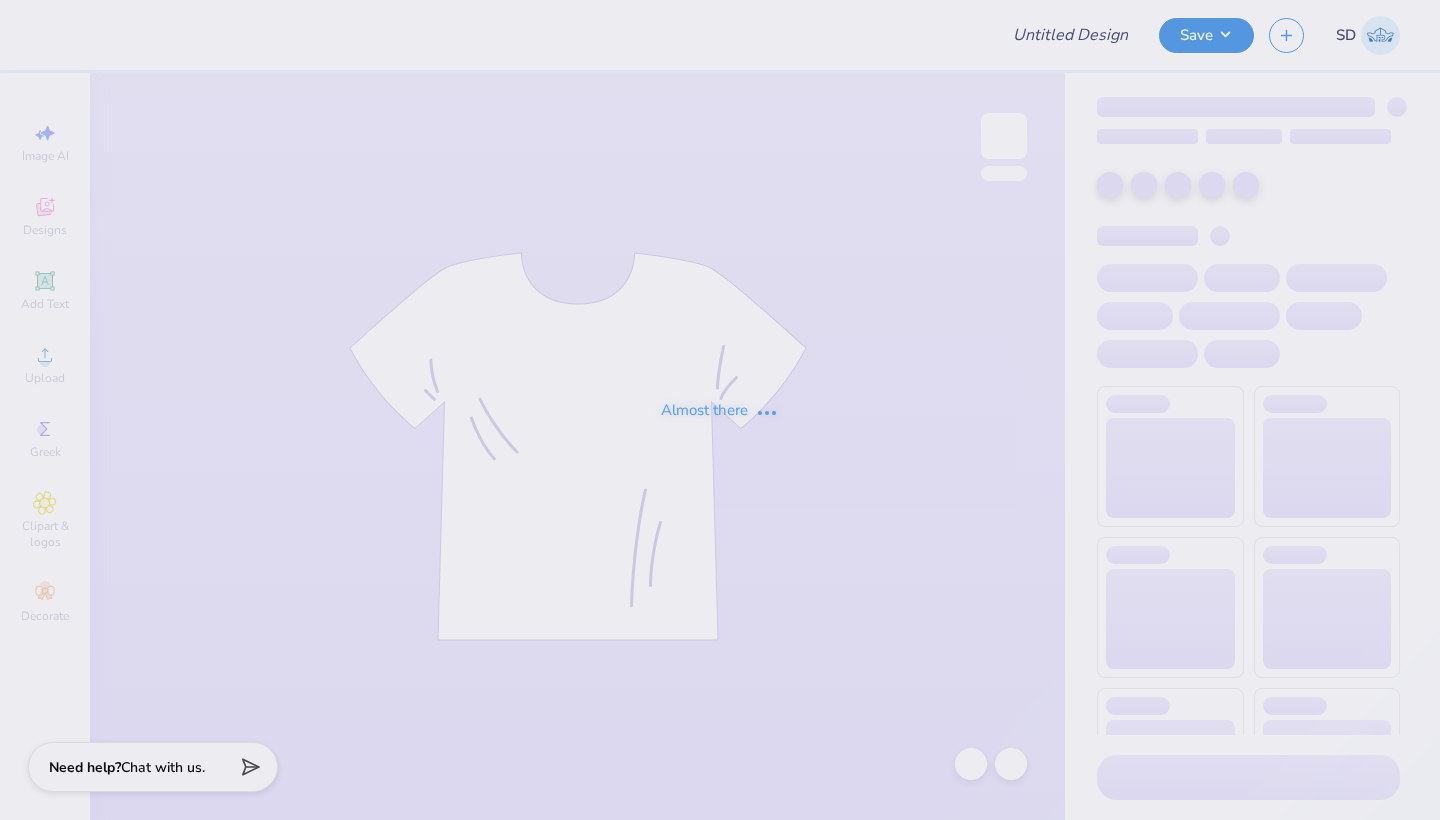 type on "PHIrst class themed" 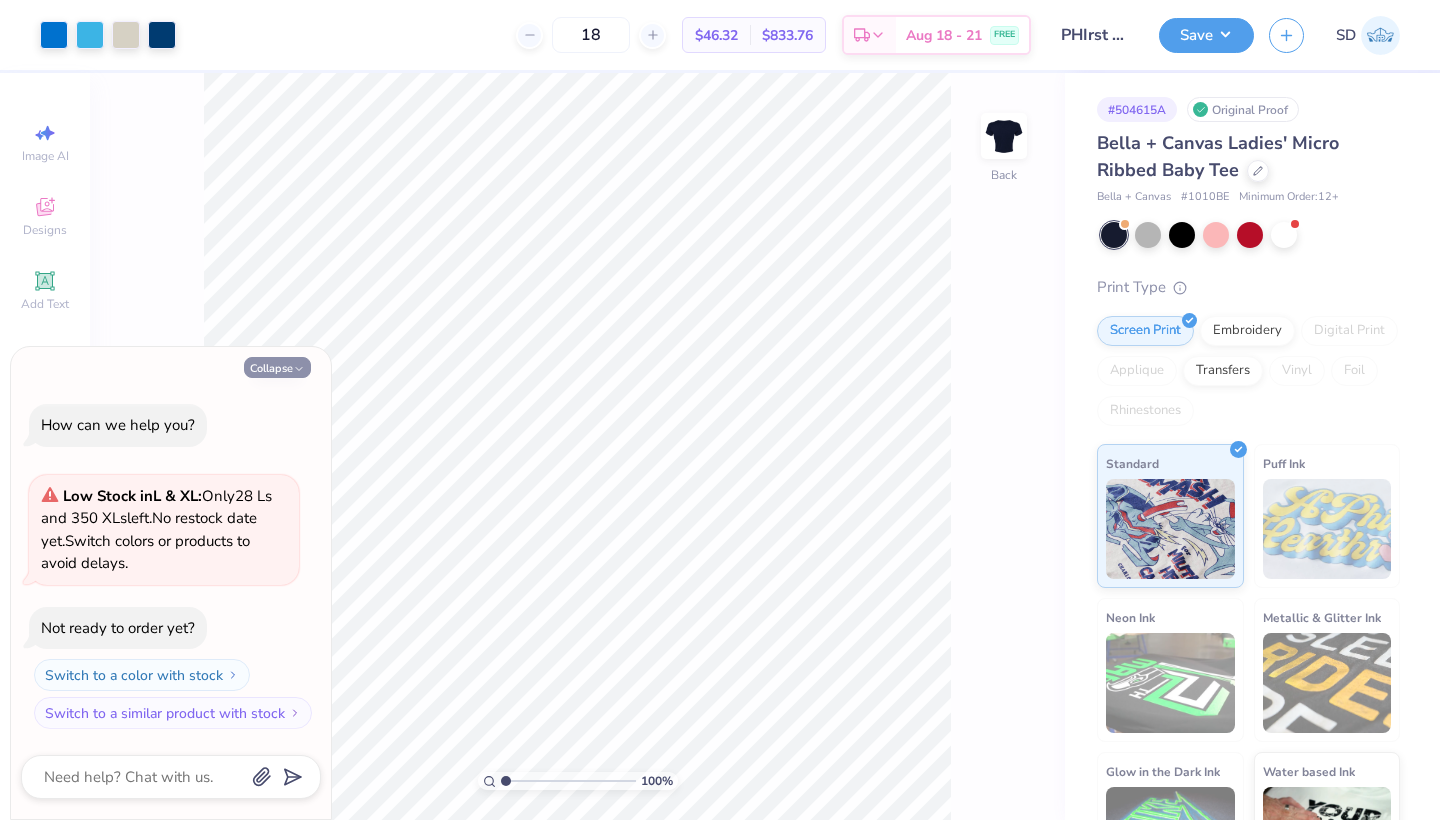 click on "Collapse" at bounding box center [277, 367] 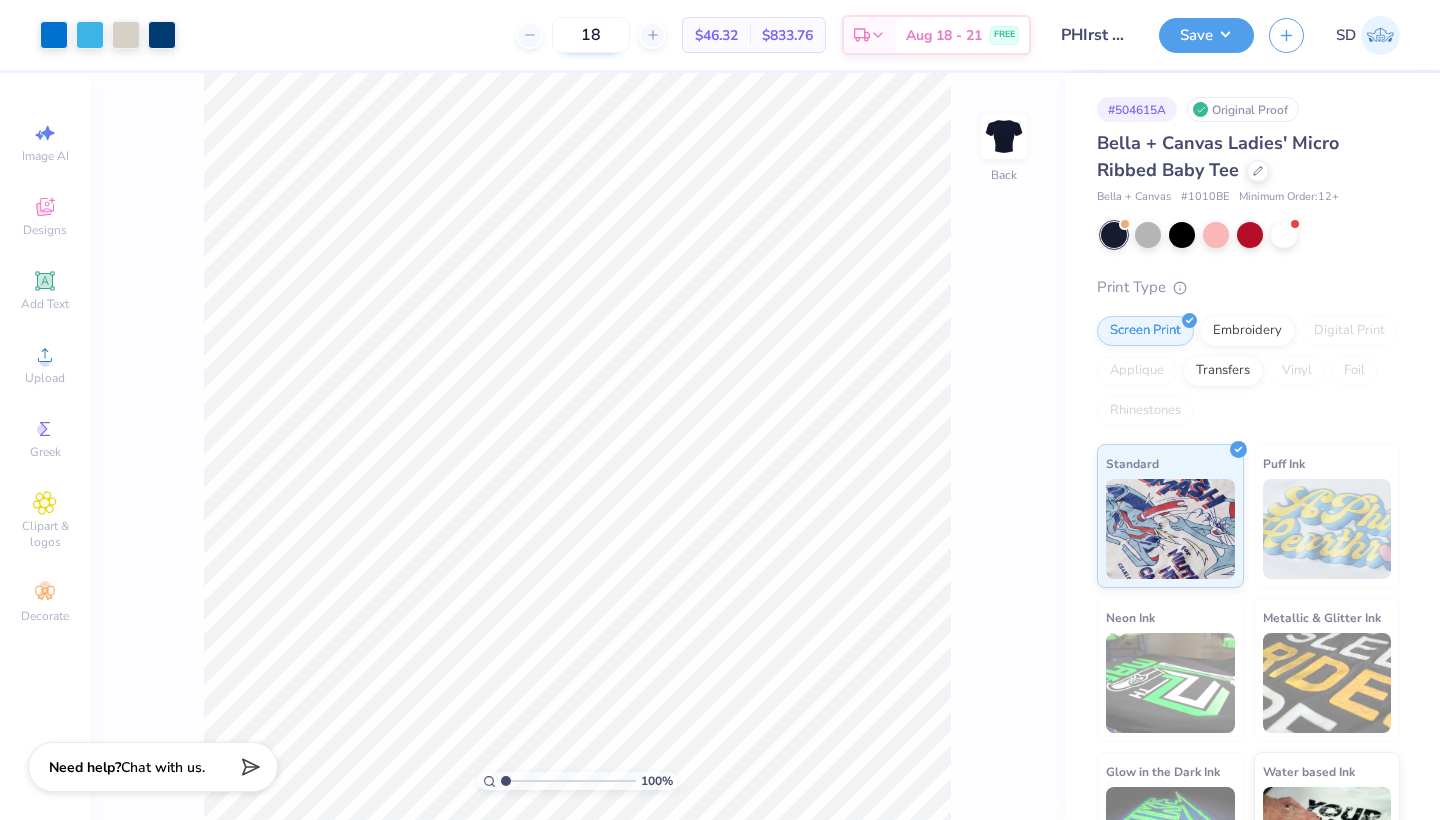 click on "18" at bounding box center (591, 35) 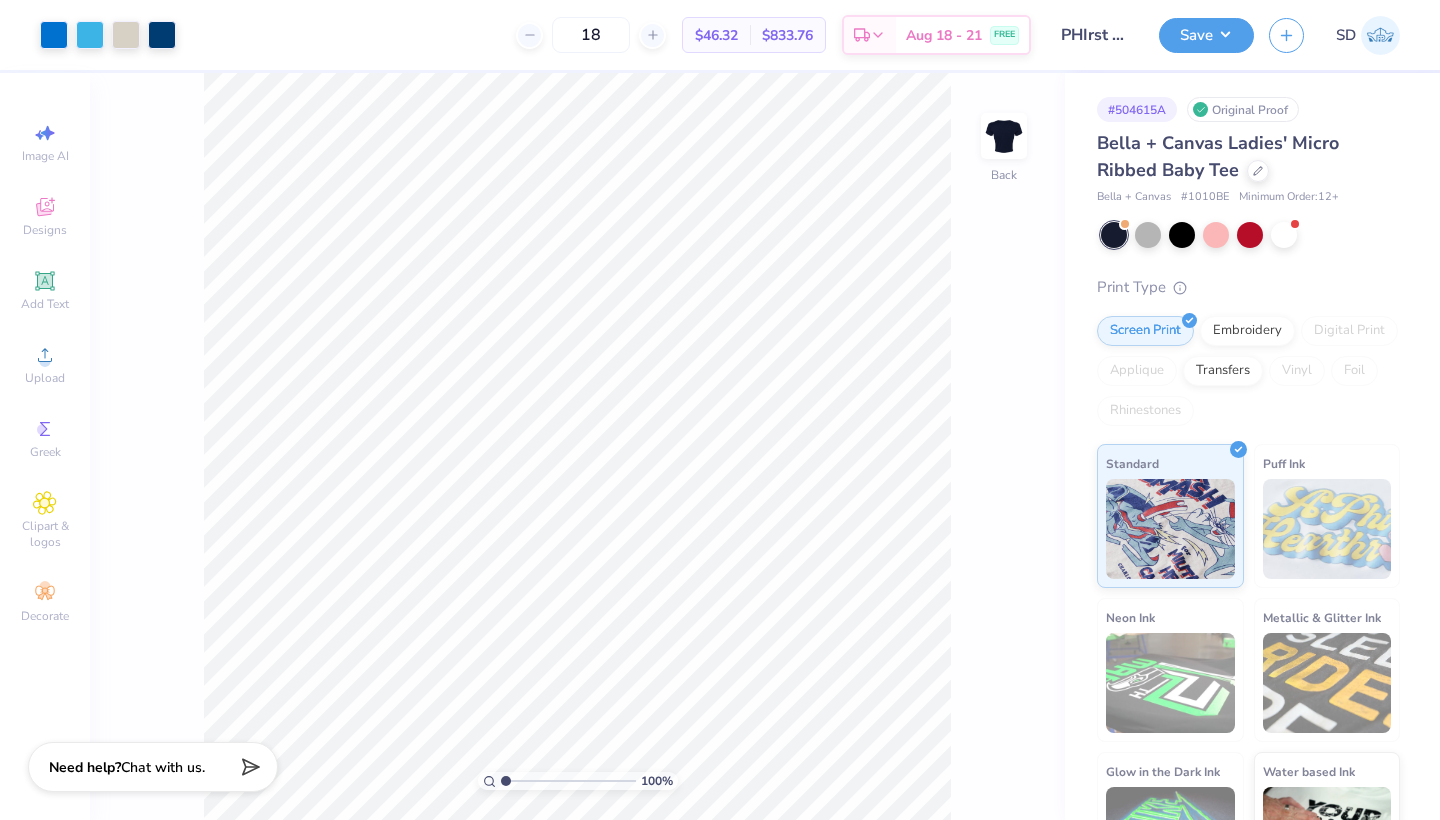 click on "Bella + Canvas Ladies' Micro Ribbed Baby Tee" at bounding box center (1248, 157) 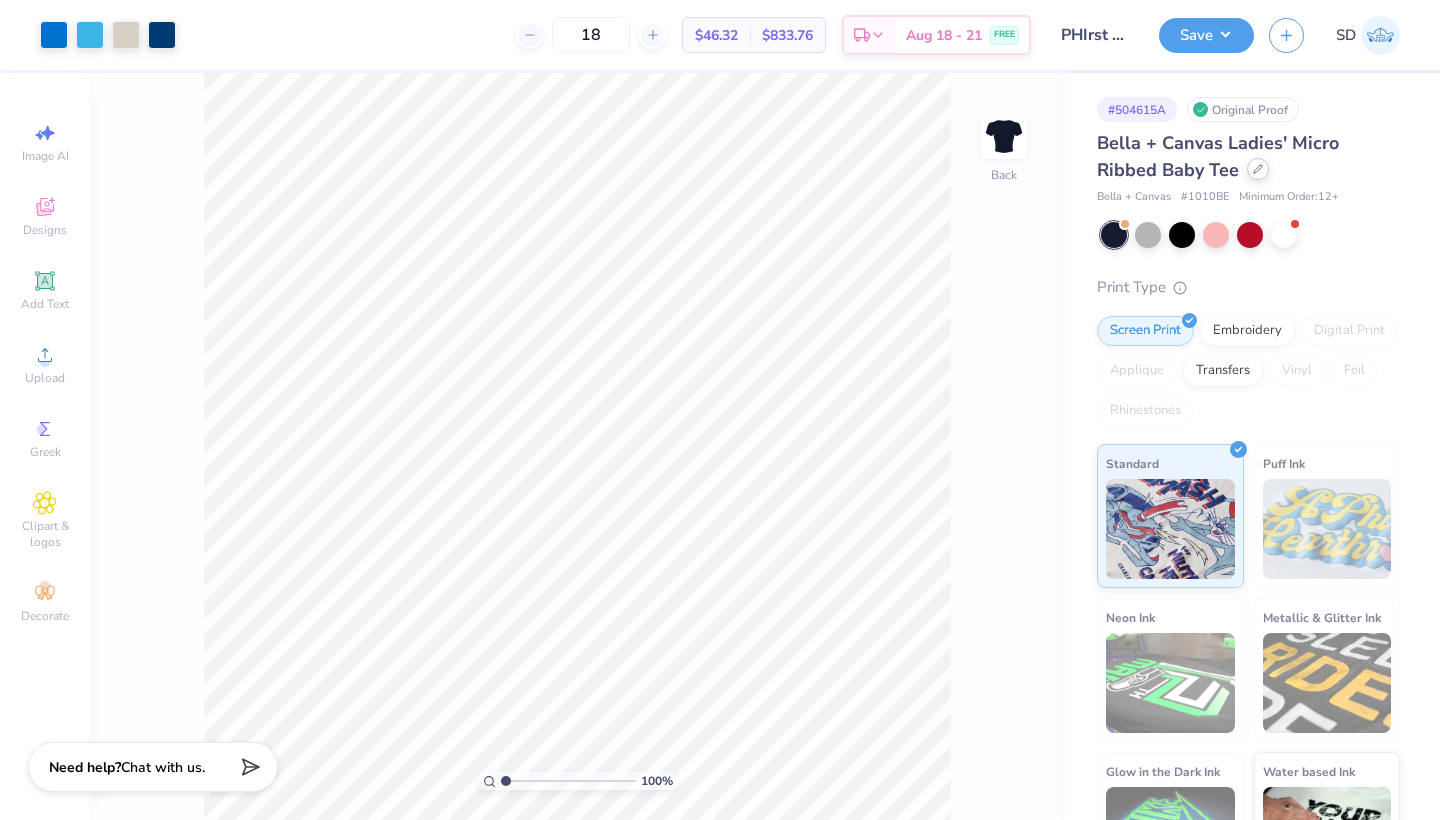 click at bounding box center [1258, 169] 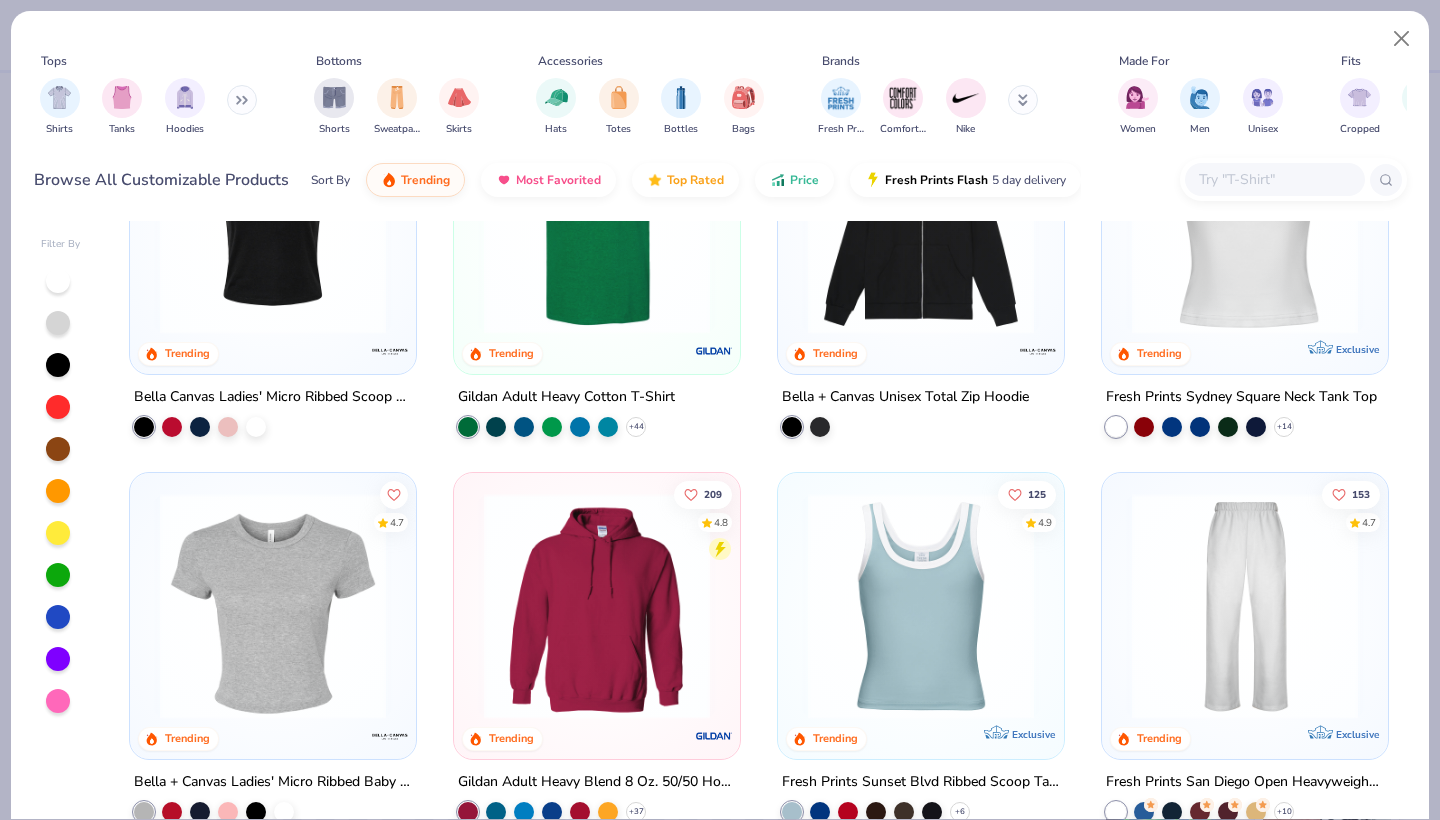 scroll, scrollTop: 1112, scrollLeft: 0, axis: vertical 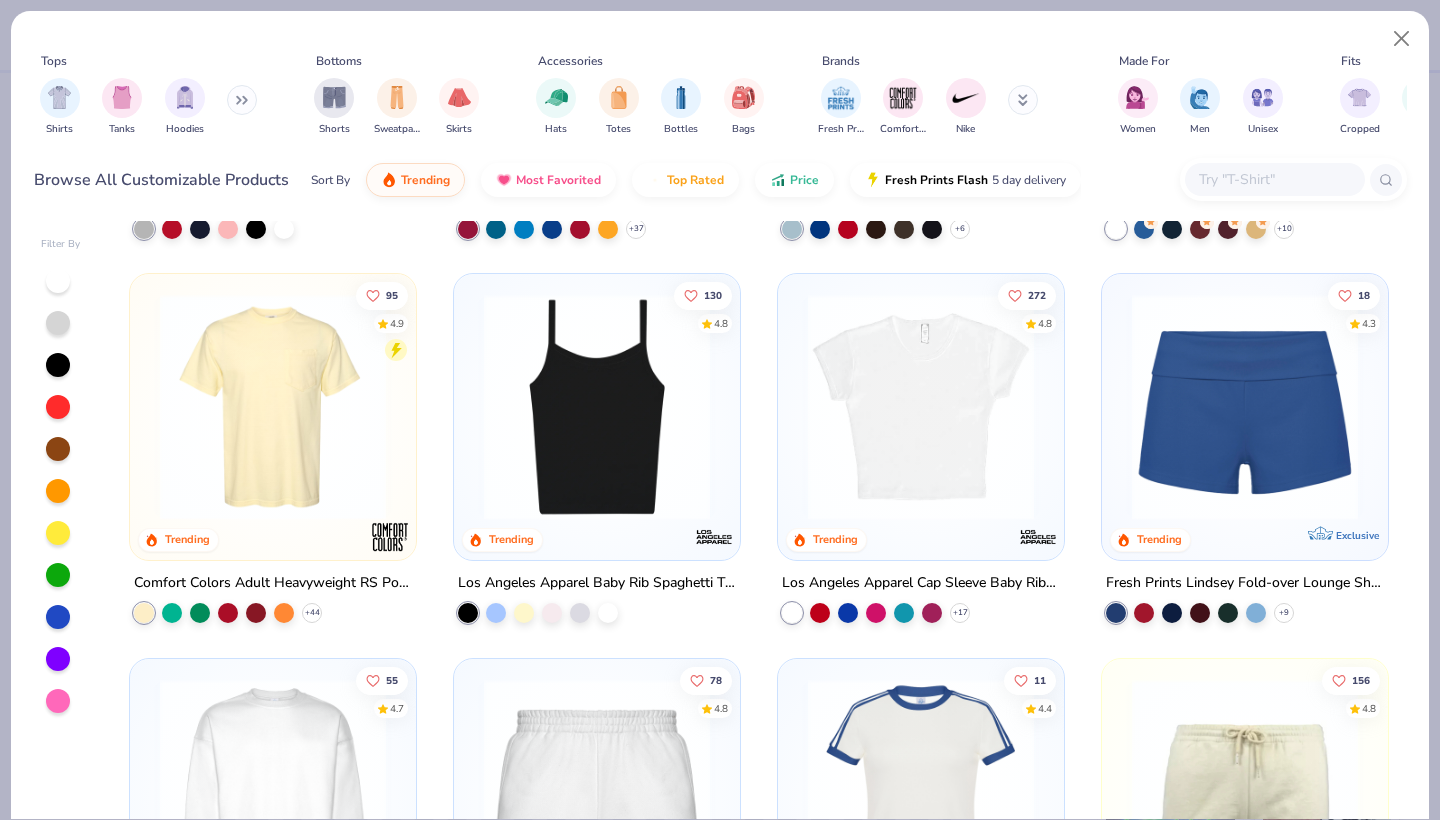 click at bounding box center [921, 407] 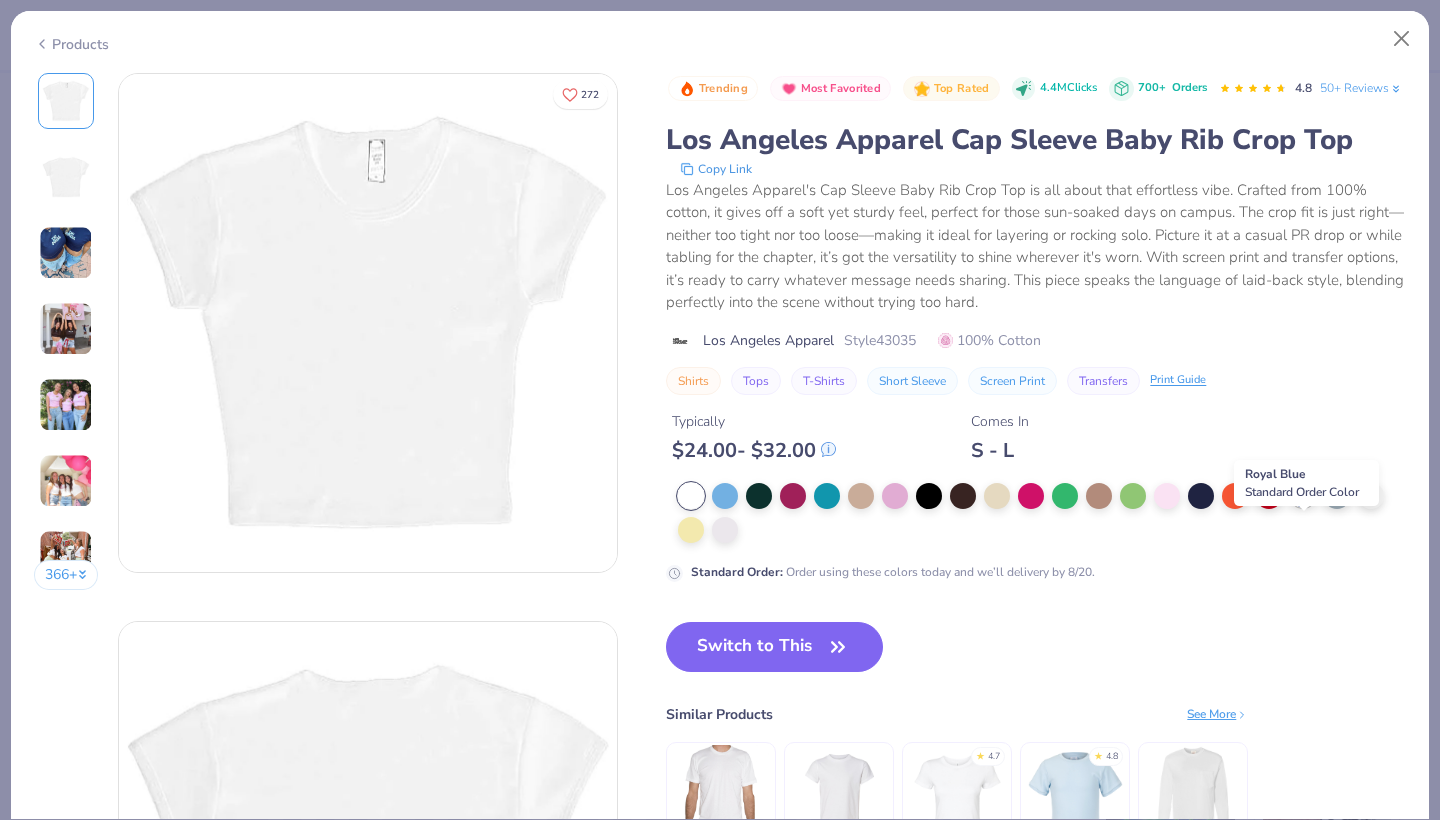 click at bounding box center (1303, 494) 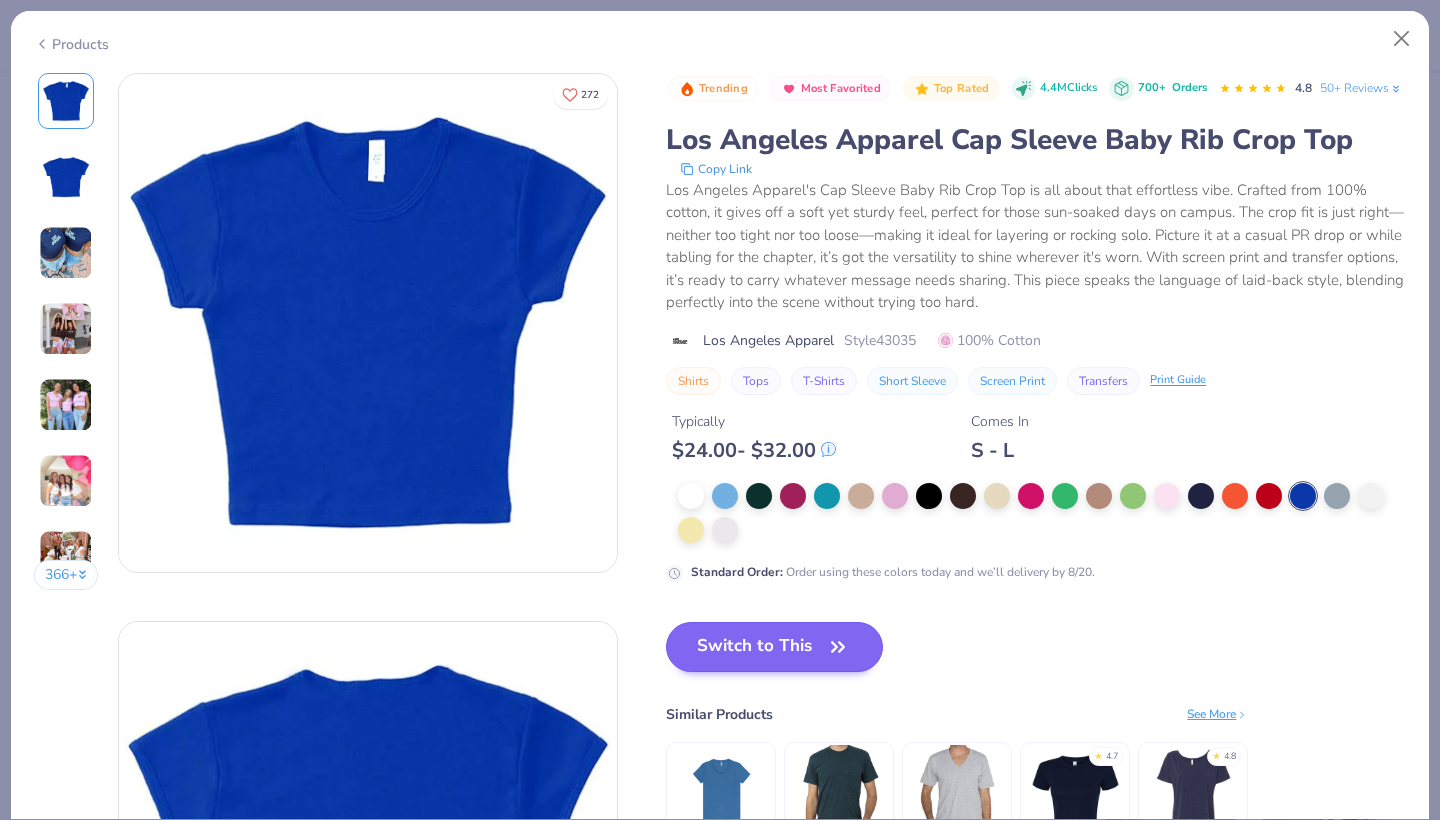 click on "Switch to This" at bounding box center [774, 647] 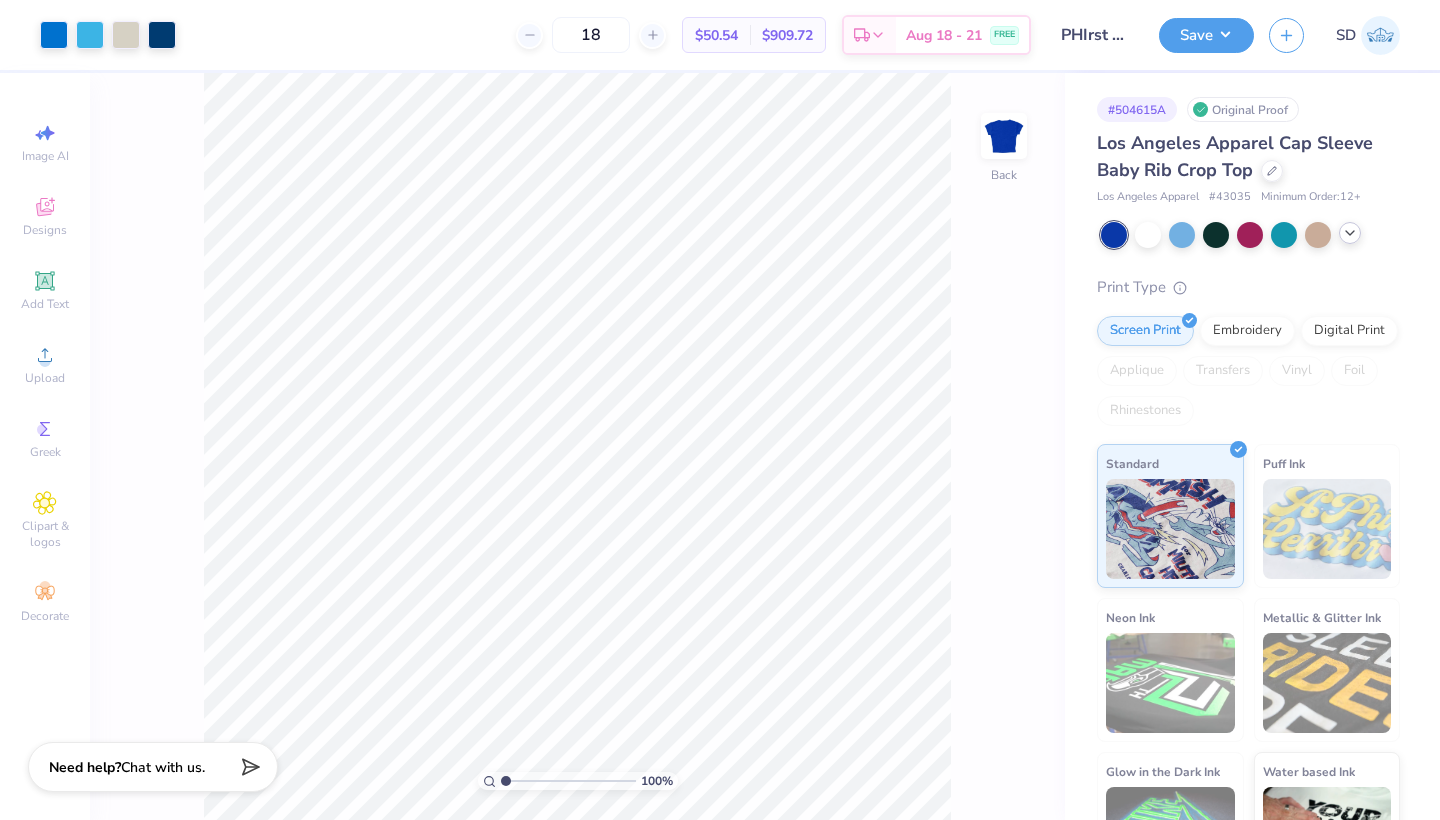 click 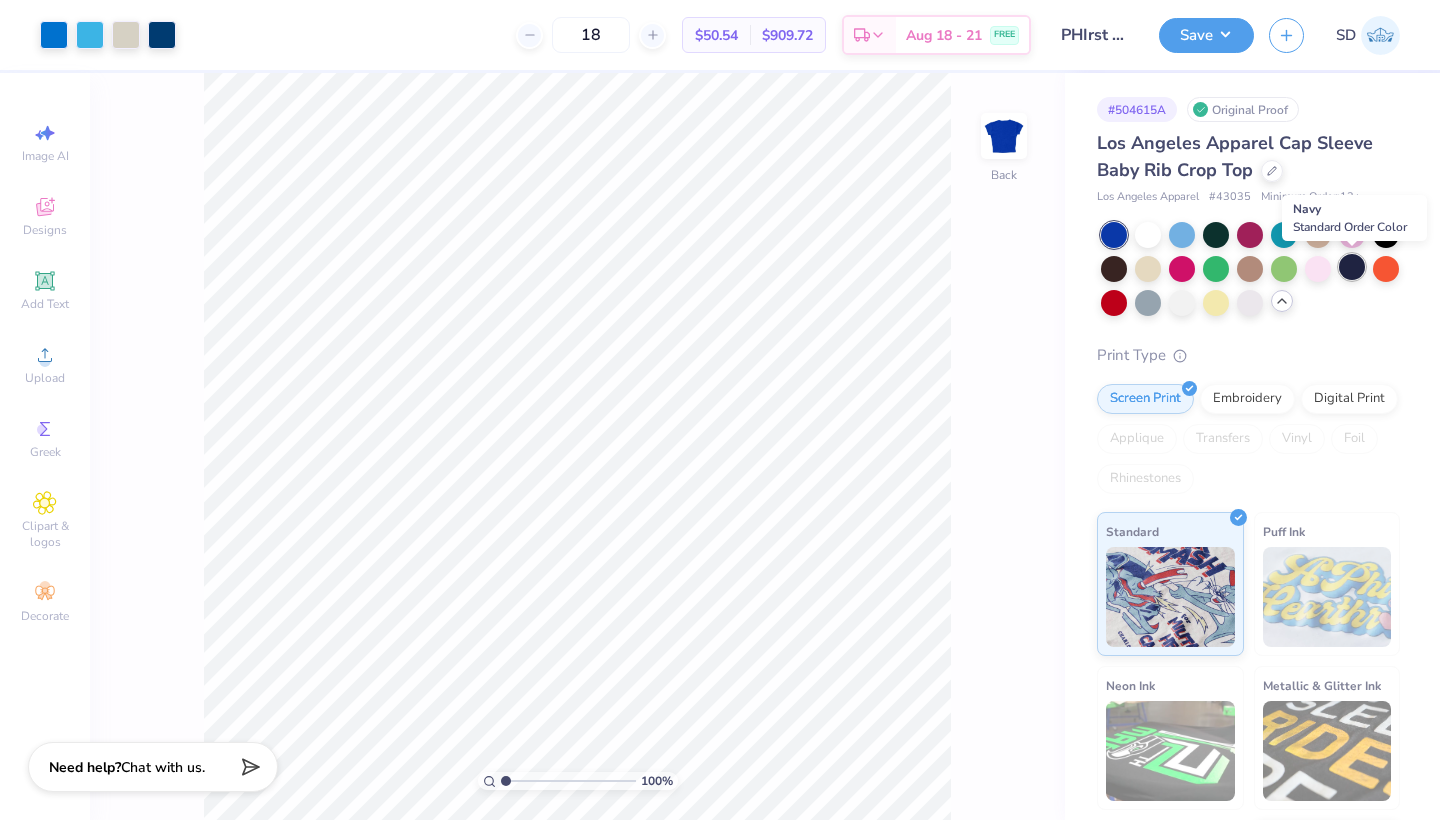 click at bounding box center [1352, 267] 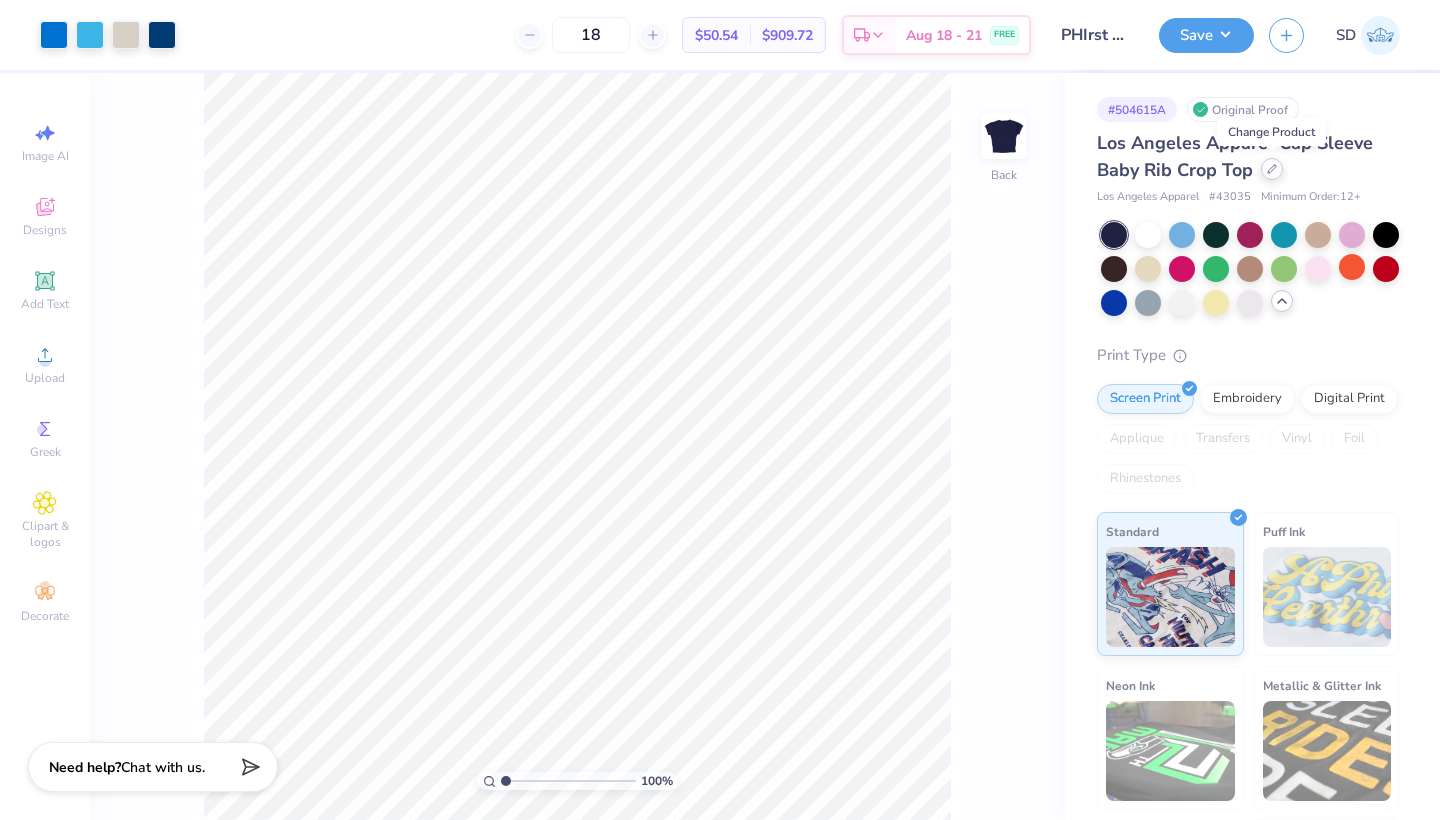 click 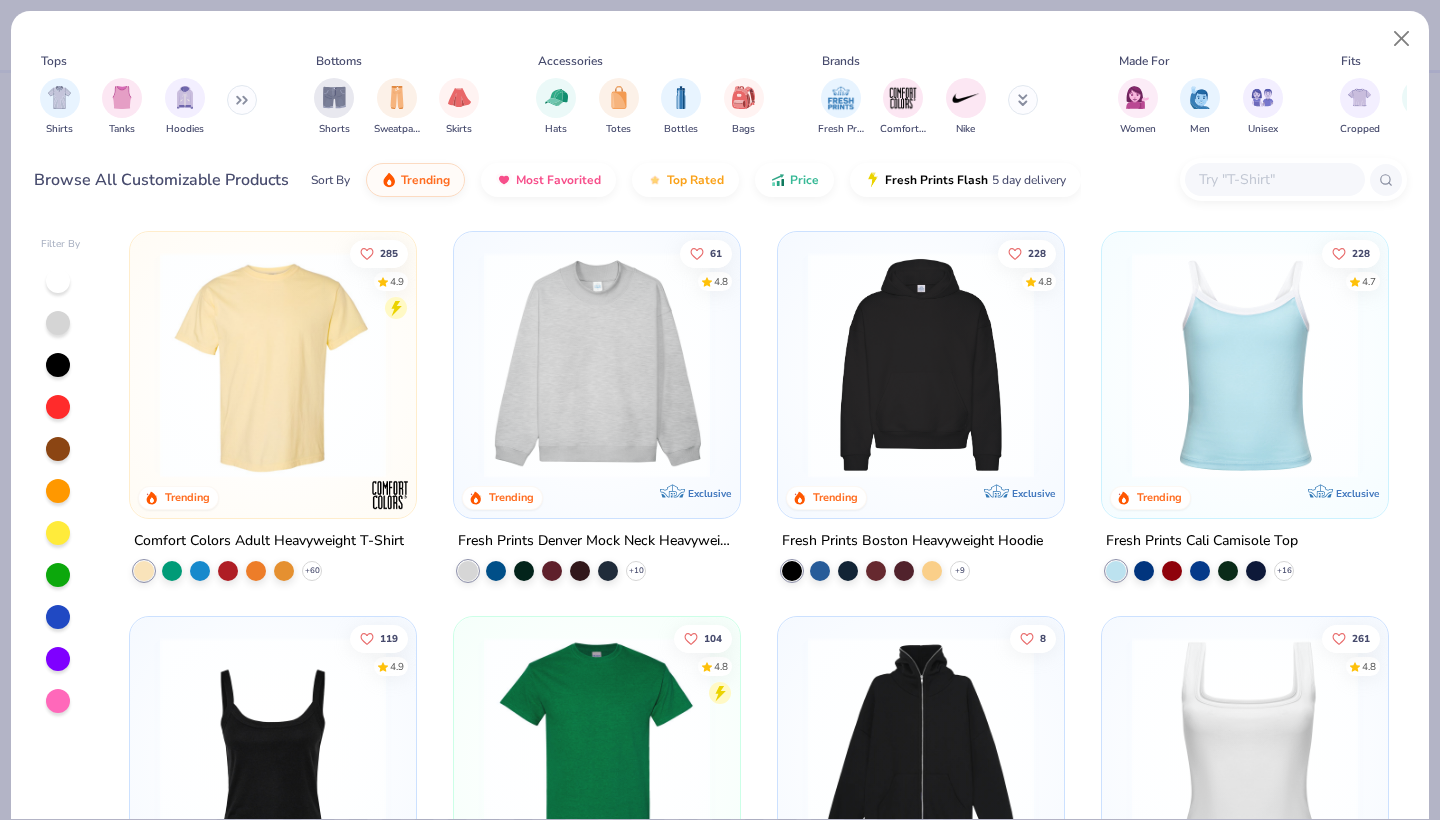 scroll, scrollTop: 0, scrollLeft: 0, axis: both 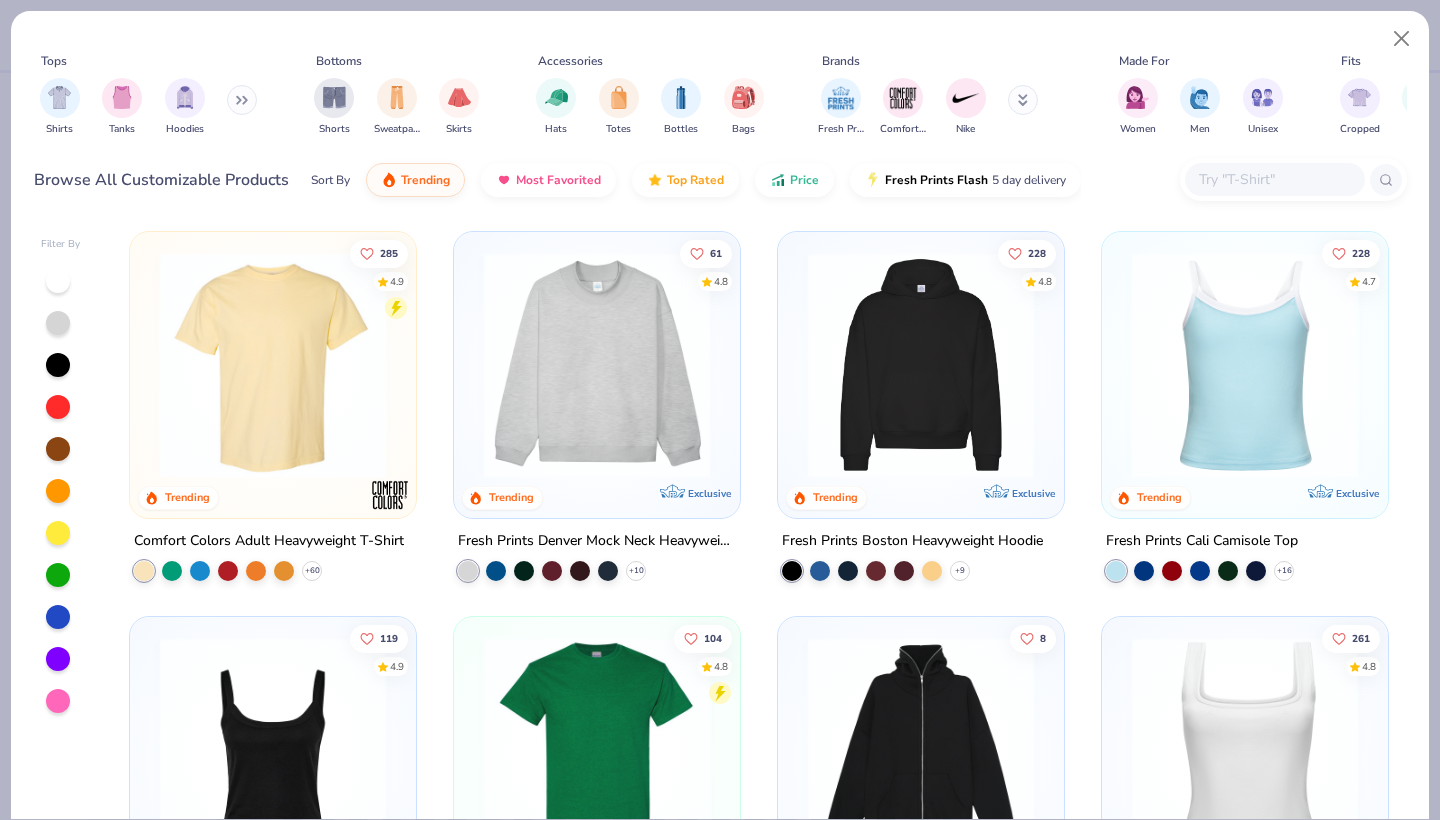 click at bounding box center [1274, 179] 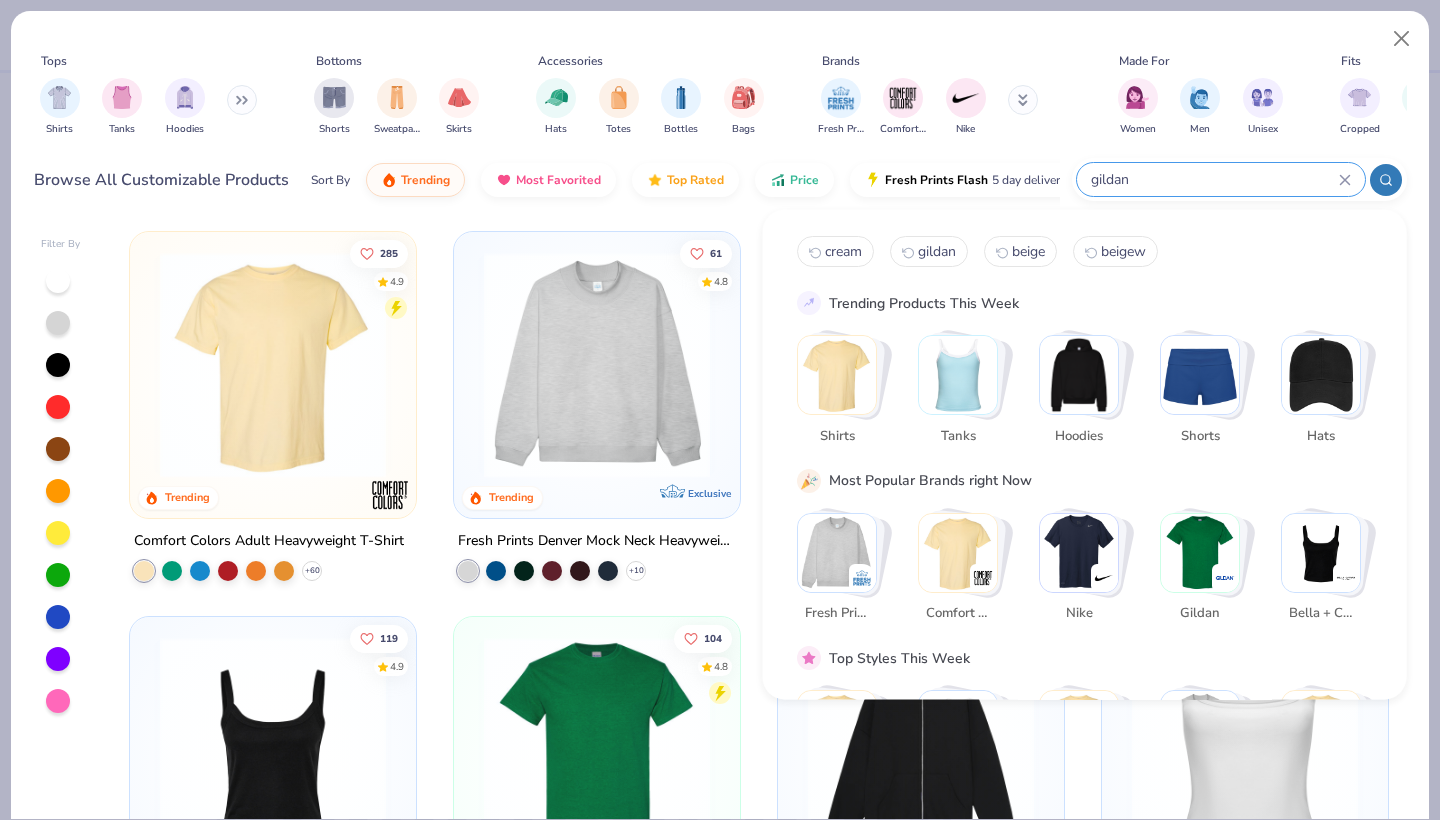 type on "gildan" 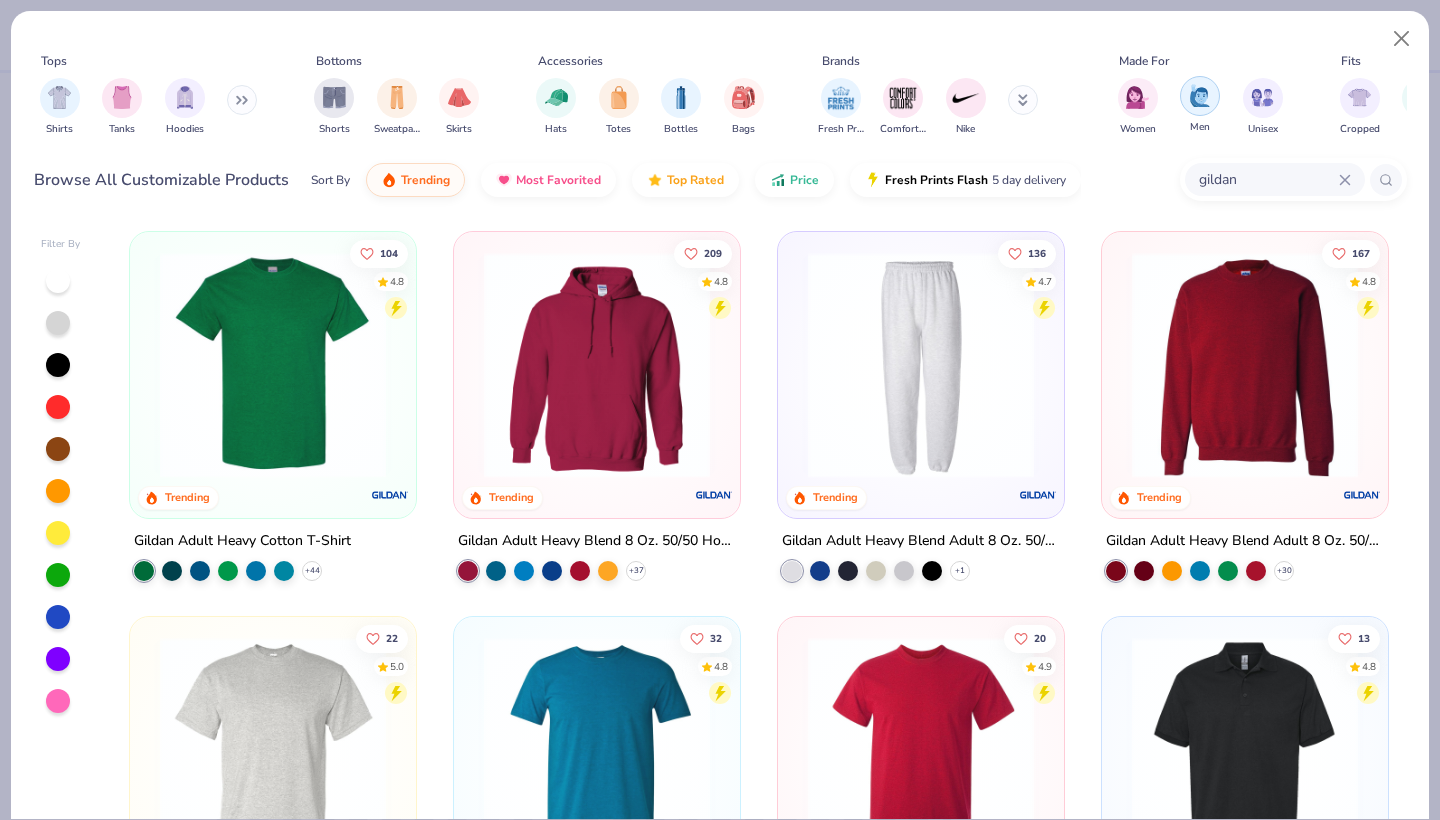 scroll, scrollTop: 0, scrollLeft: 0, axis: both 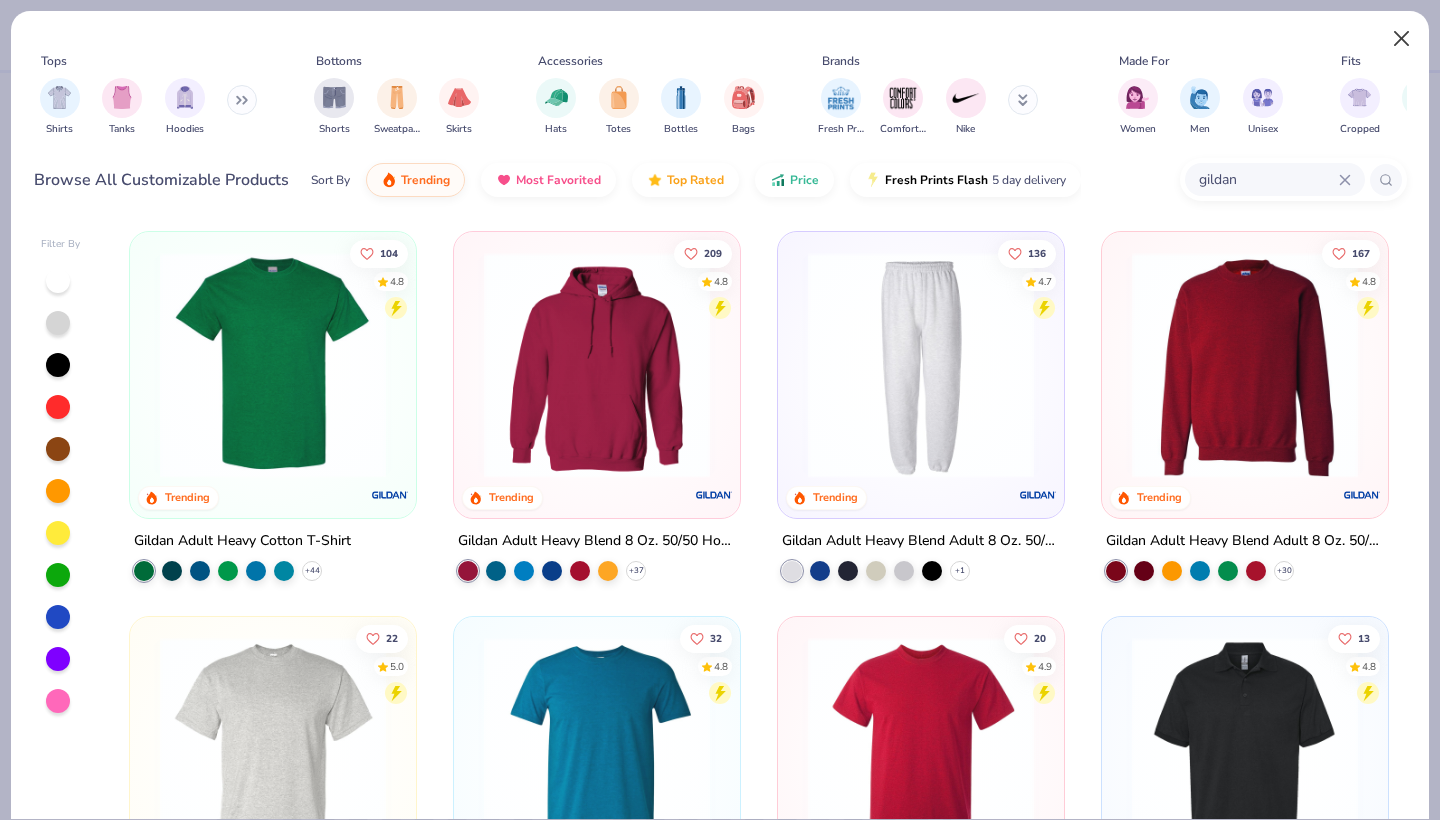 click at bounding box center (1402, 39) 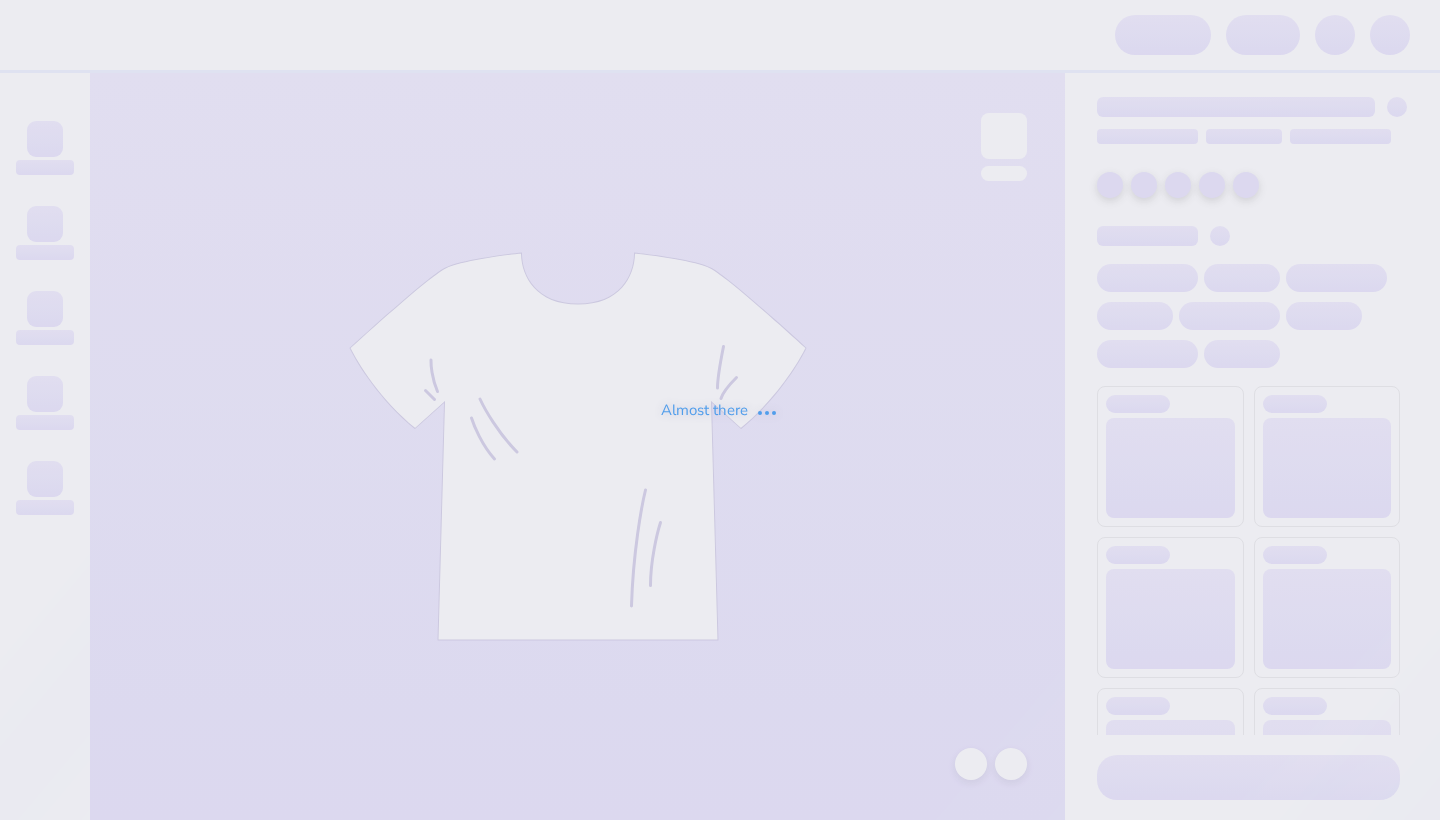 scroll, scrollTop: 0, scrollLeft: 0, axis: both 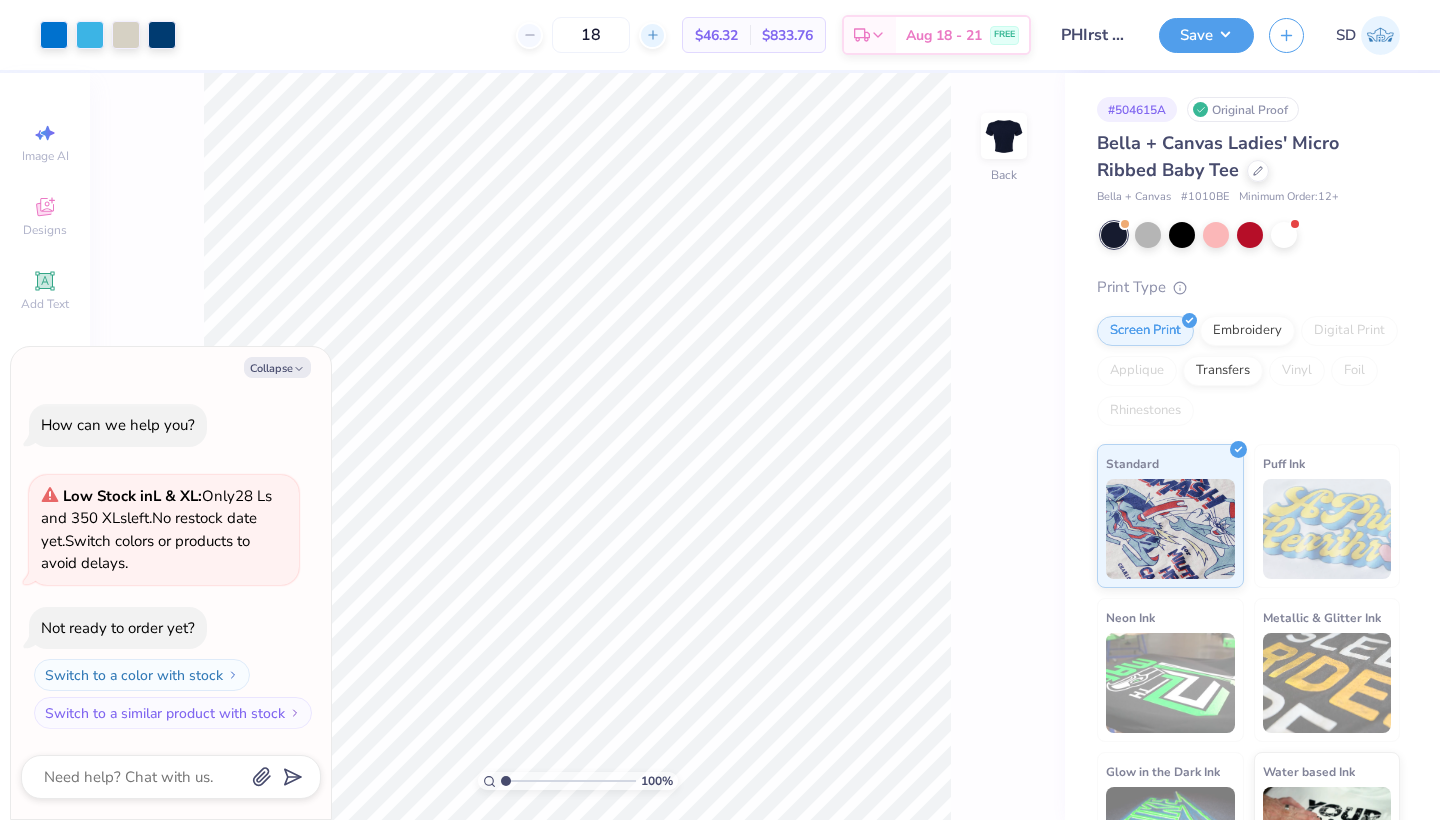 click 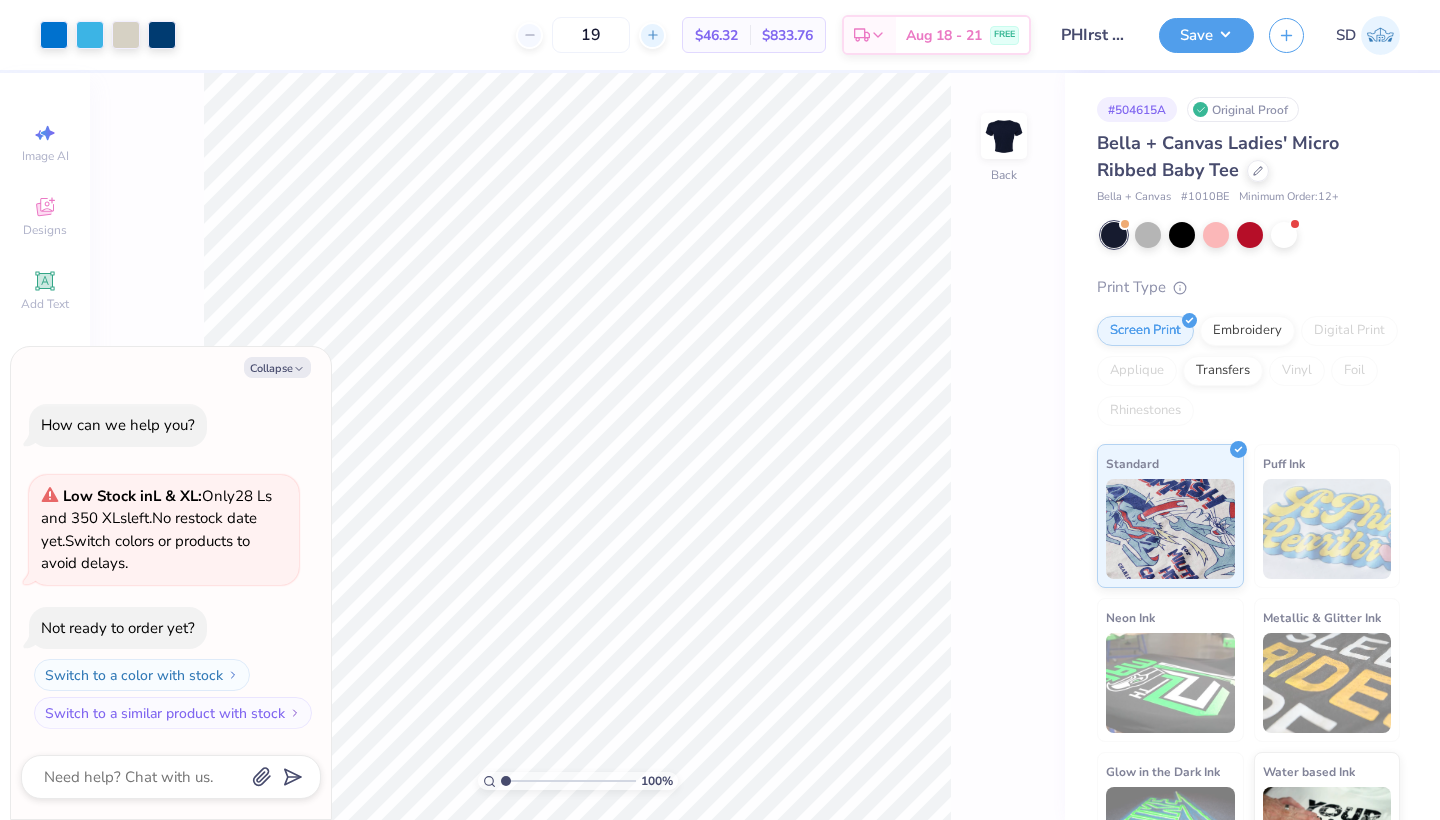 click 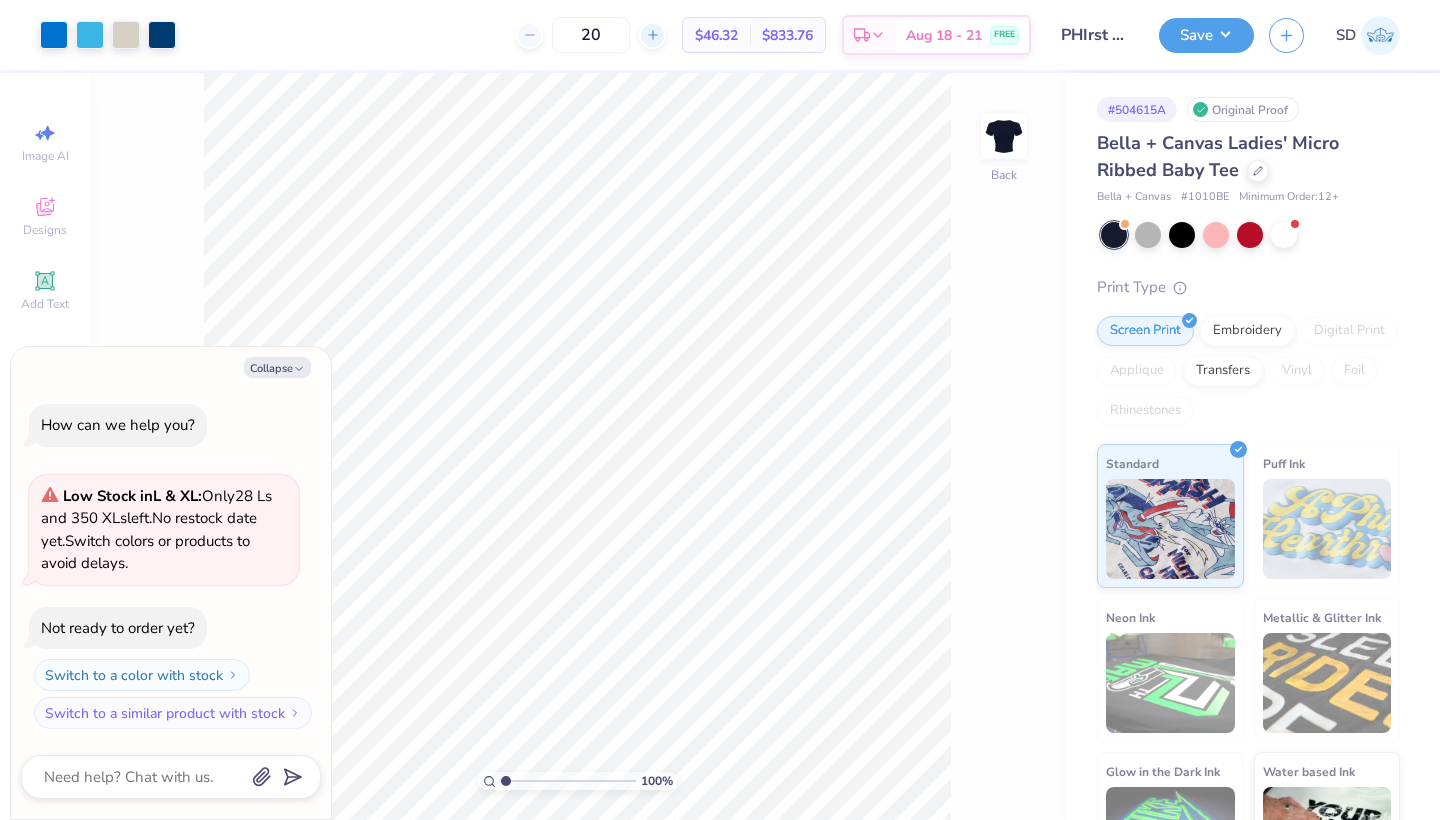 click 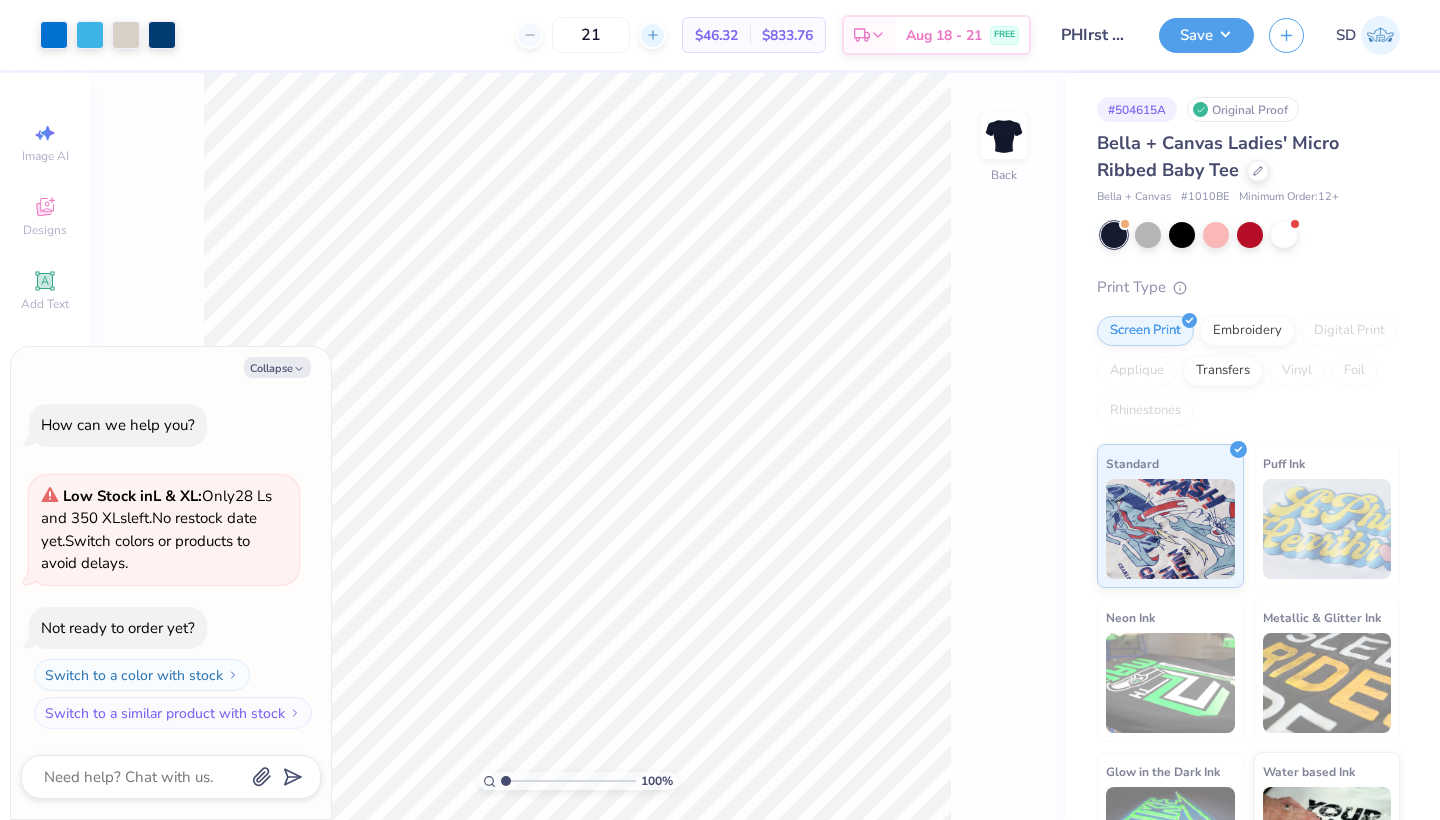 click 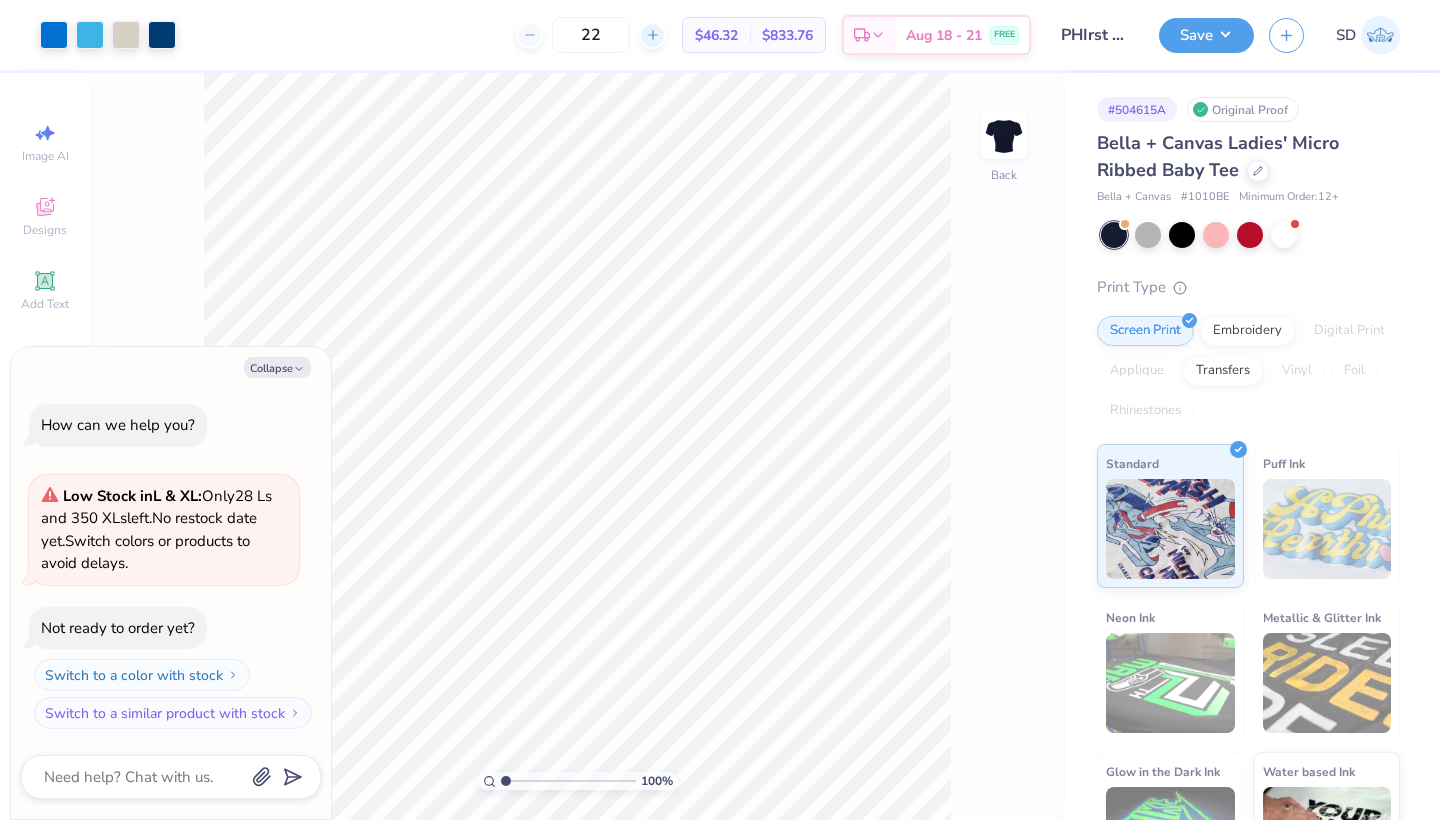 click 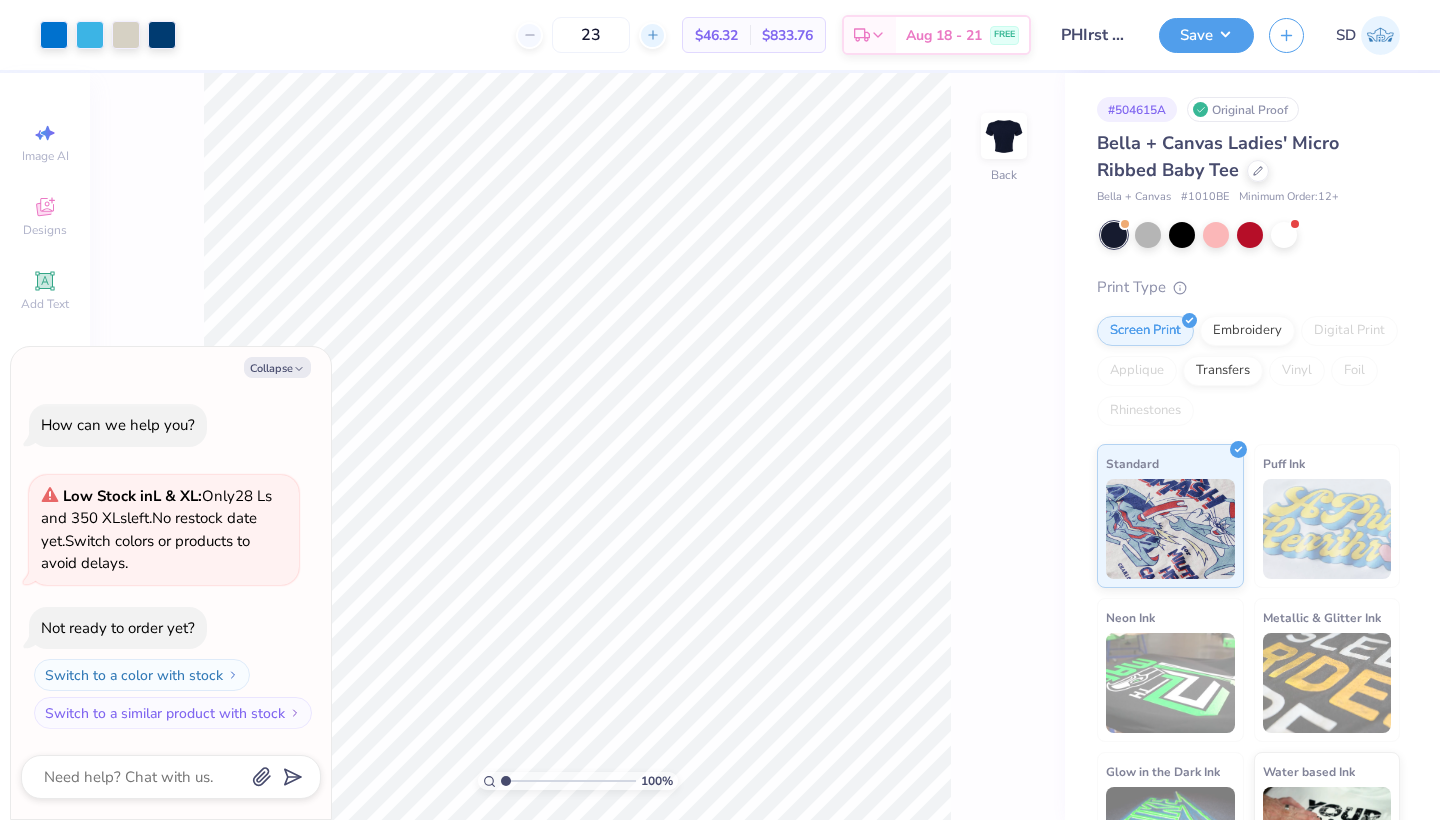 click 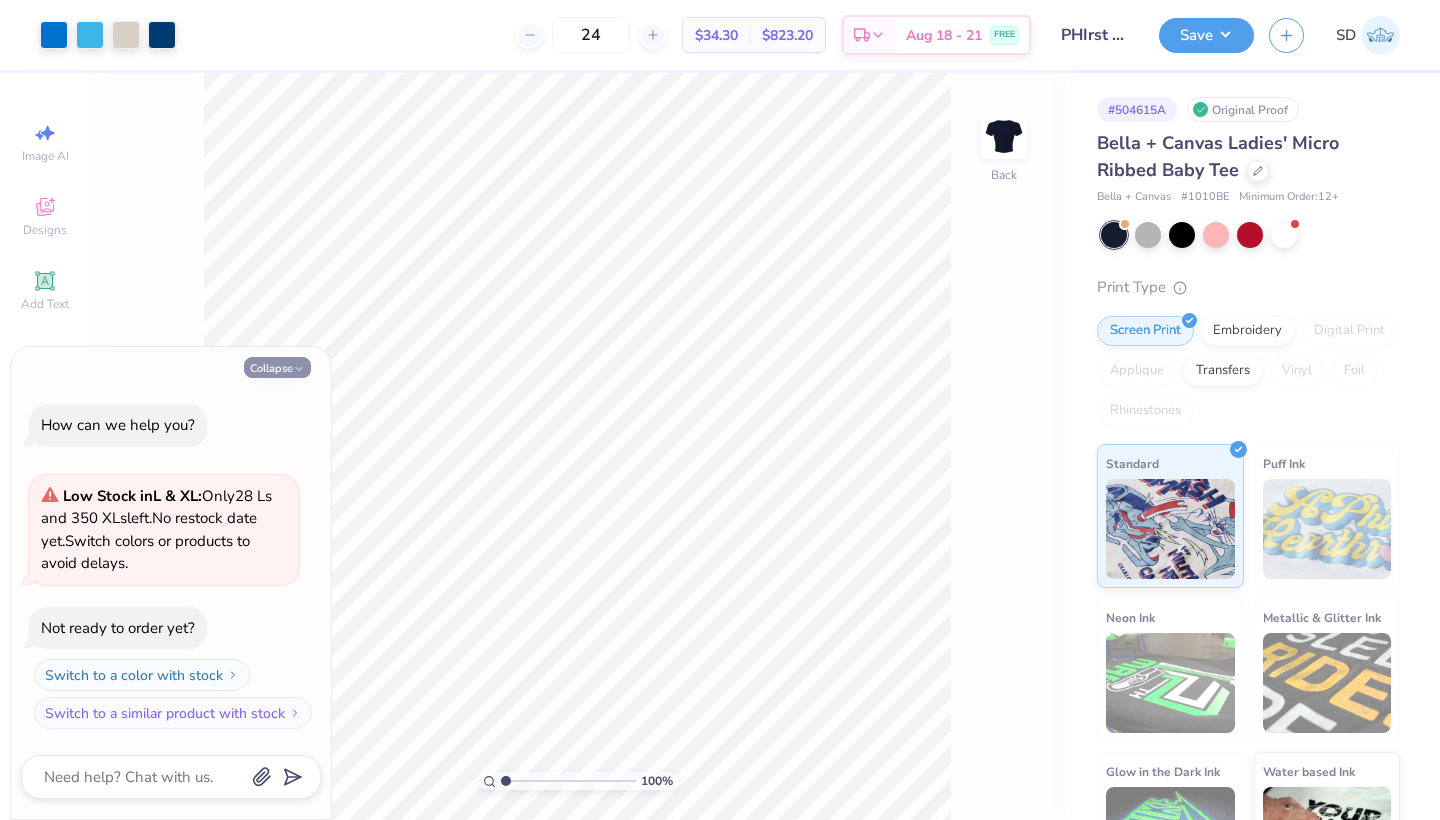 click on "Collapse" at bounding box center (277, 367) 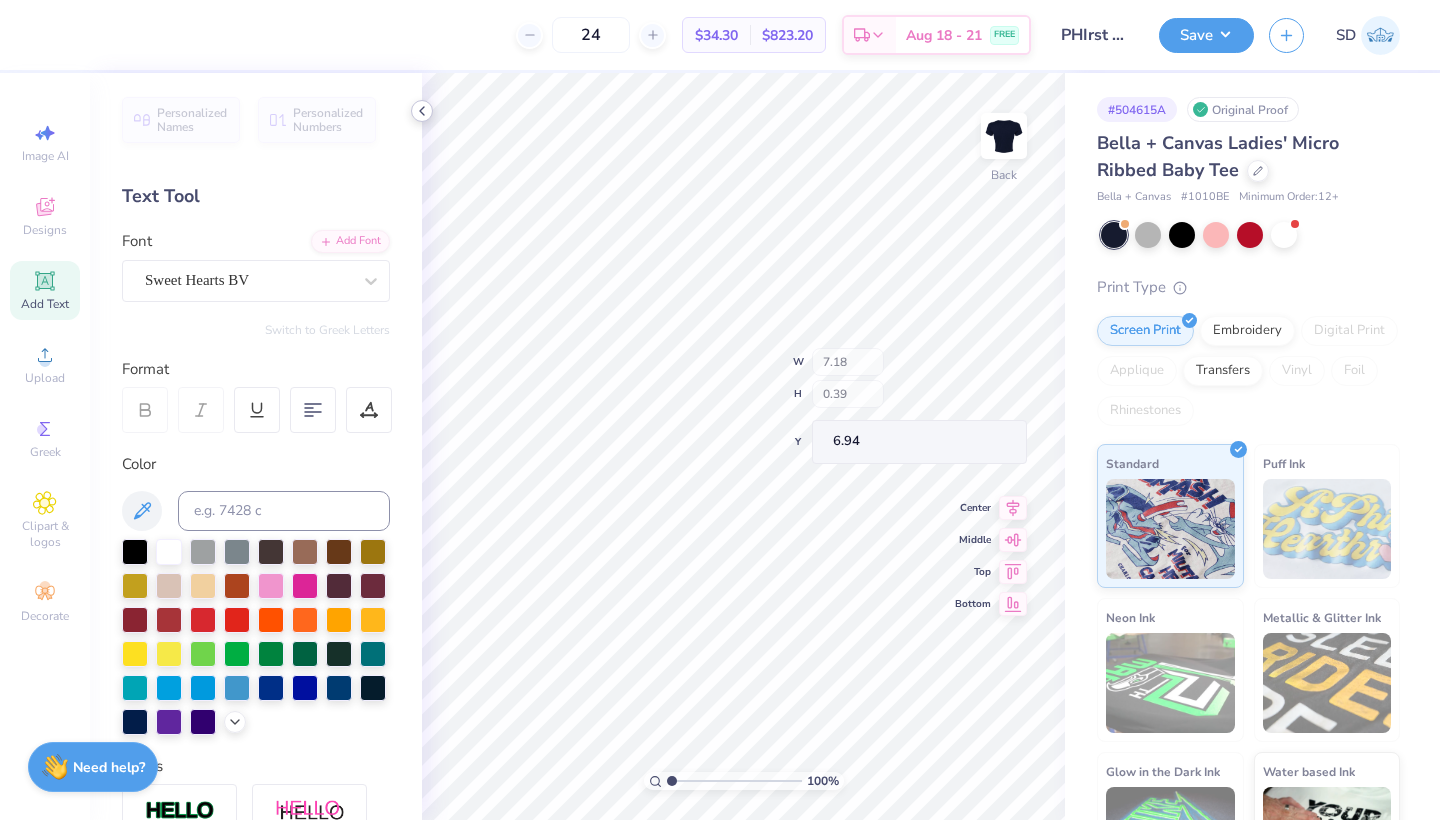 click 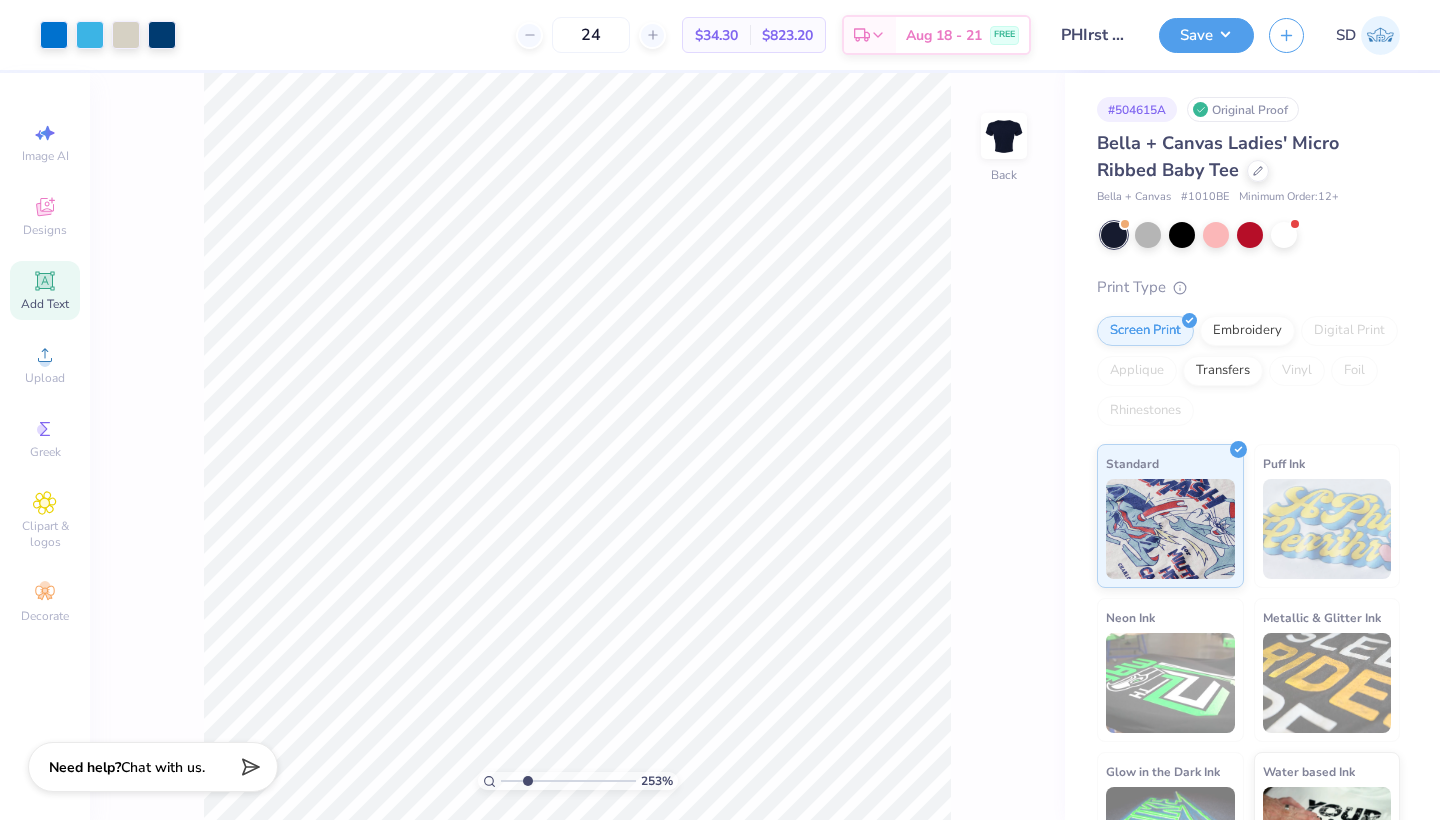 type on "2.68" 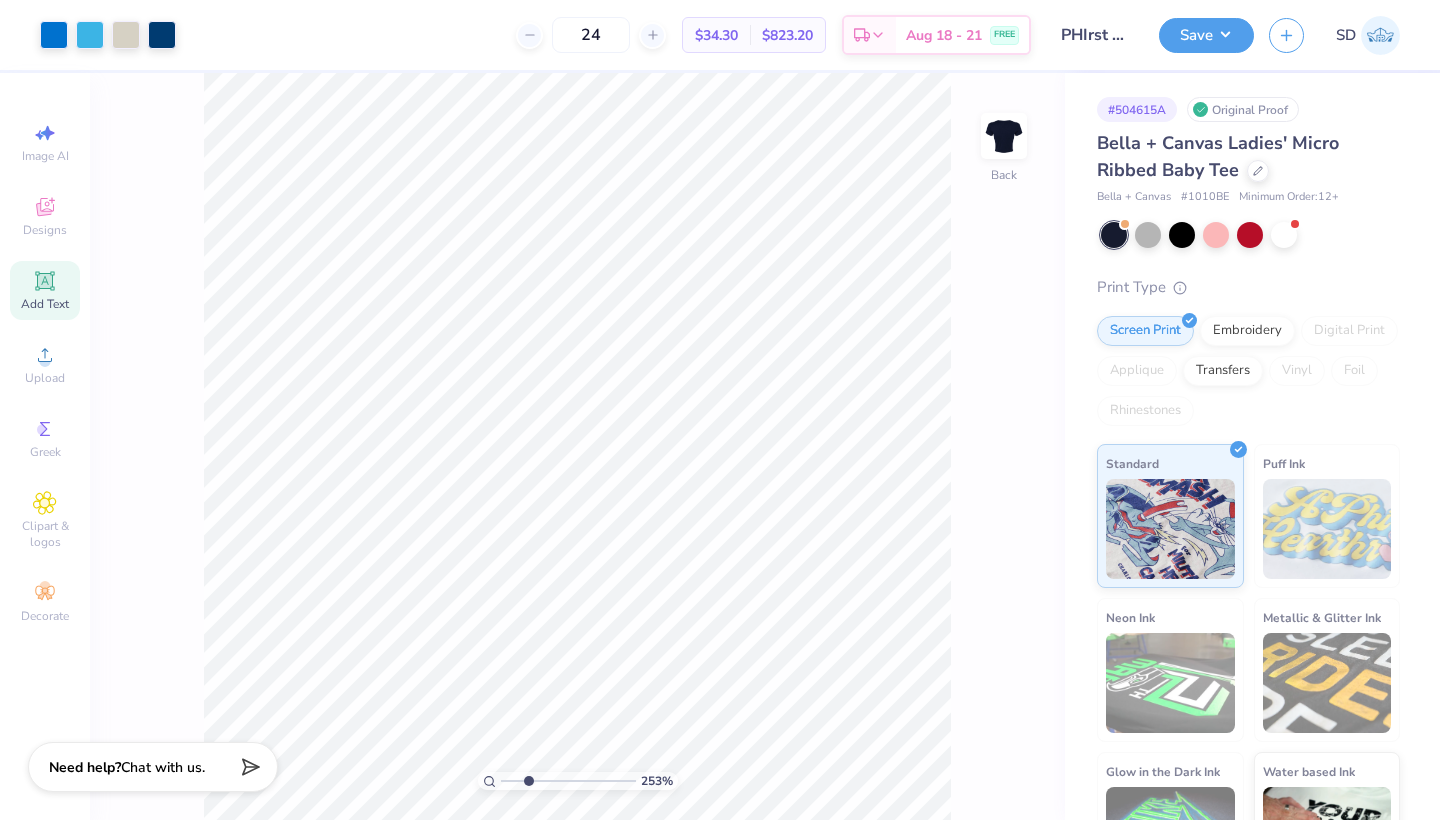 drag, startPoint x: 508, startPoint y: 780, endPoint x: 528, endPoint y: 773, distance: 21.189621 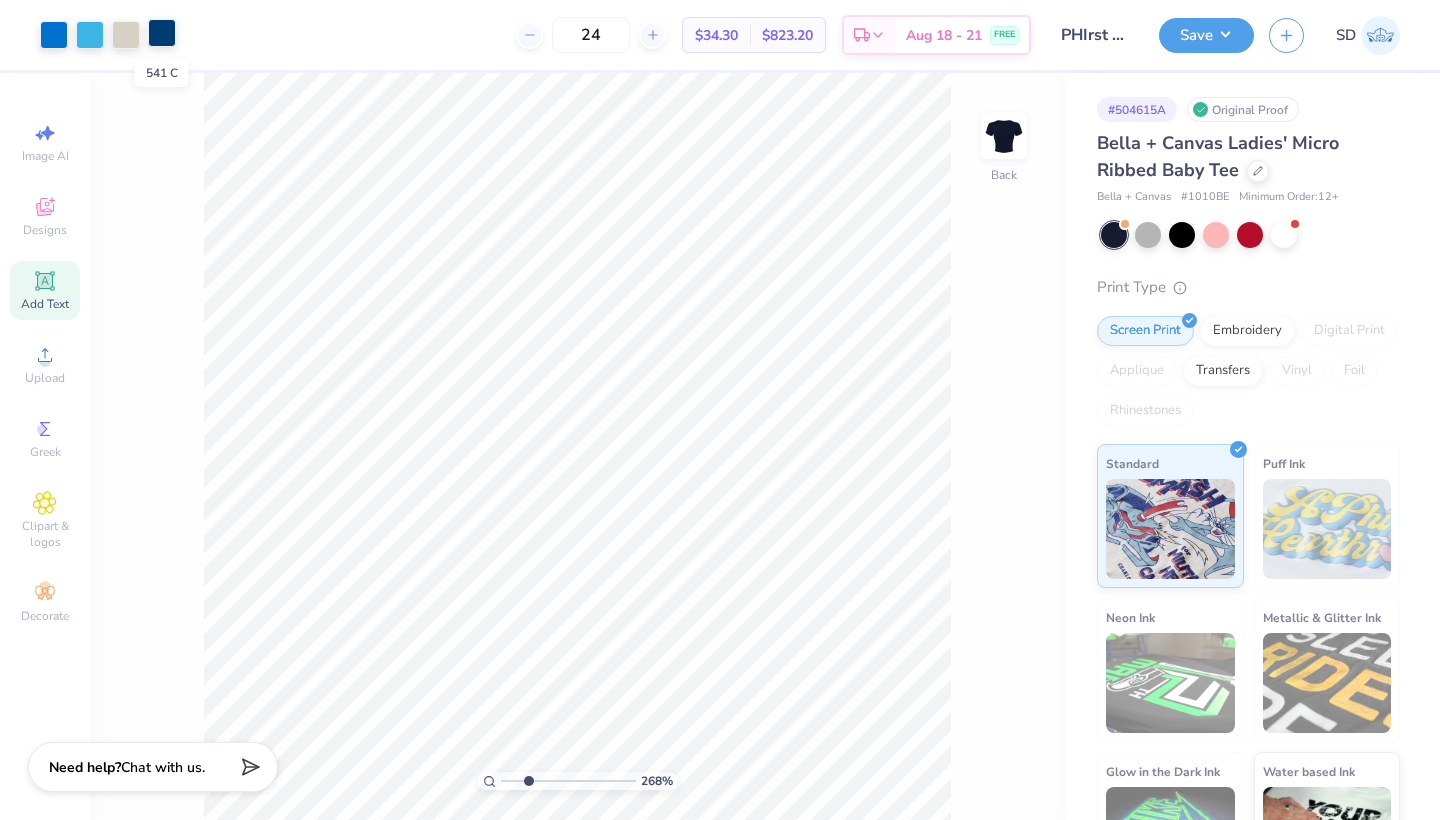click at bounding box center [162, 33] 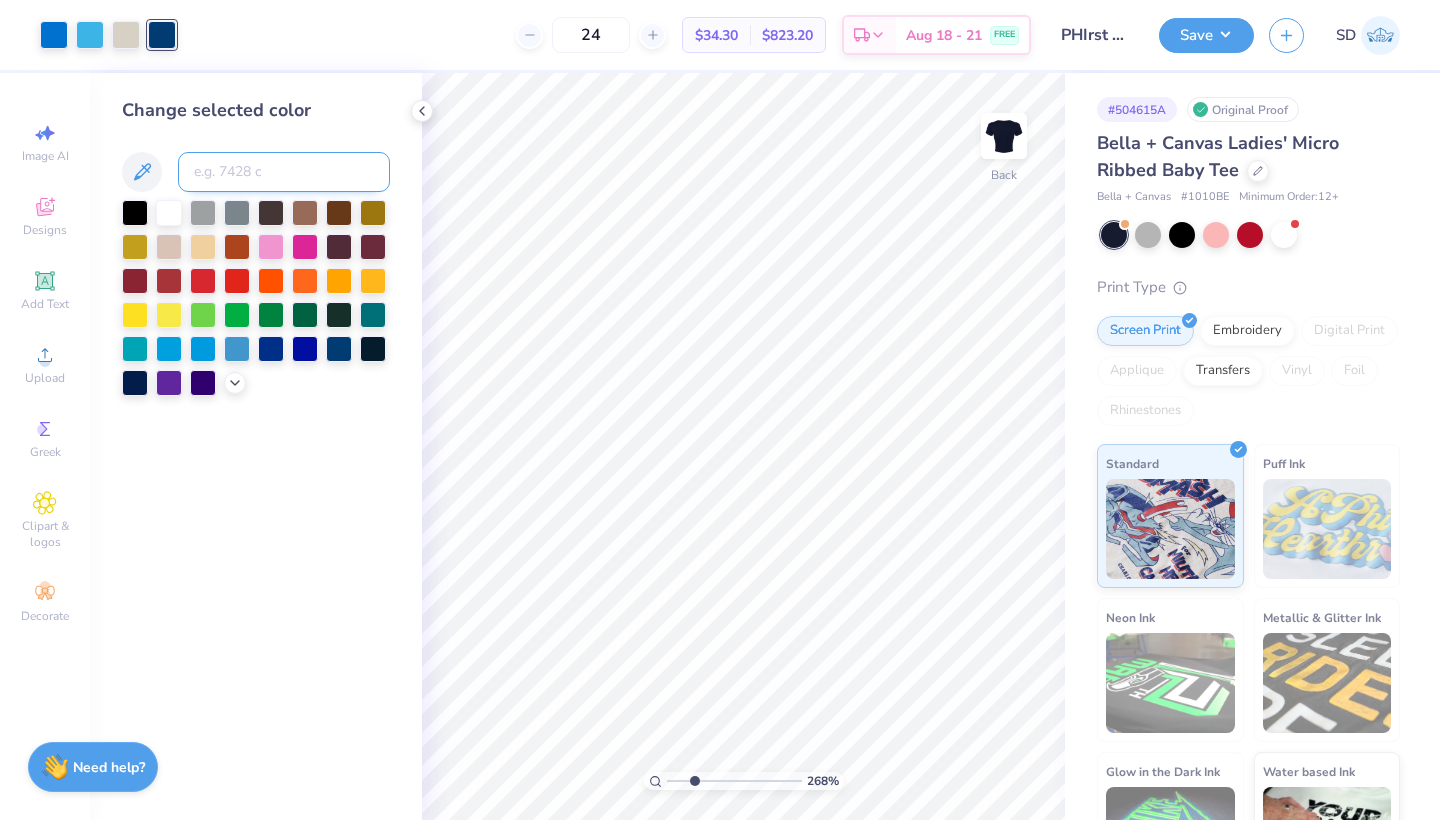 click at bounding box center [284, 172] 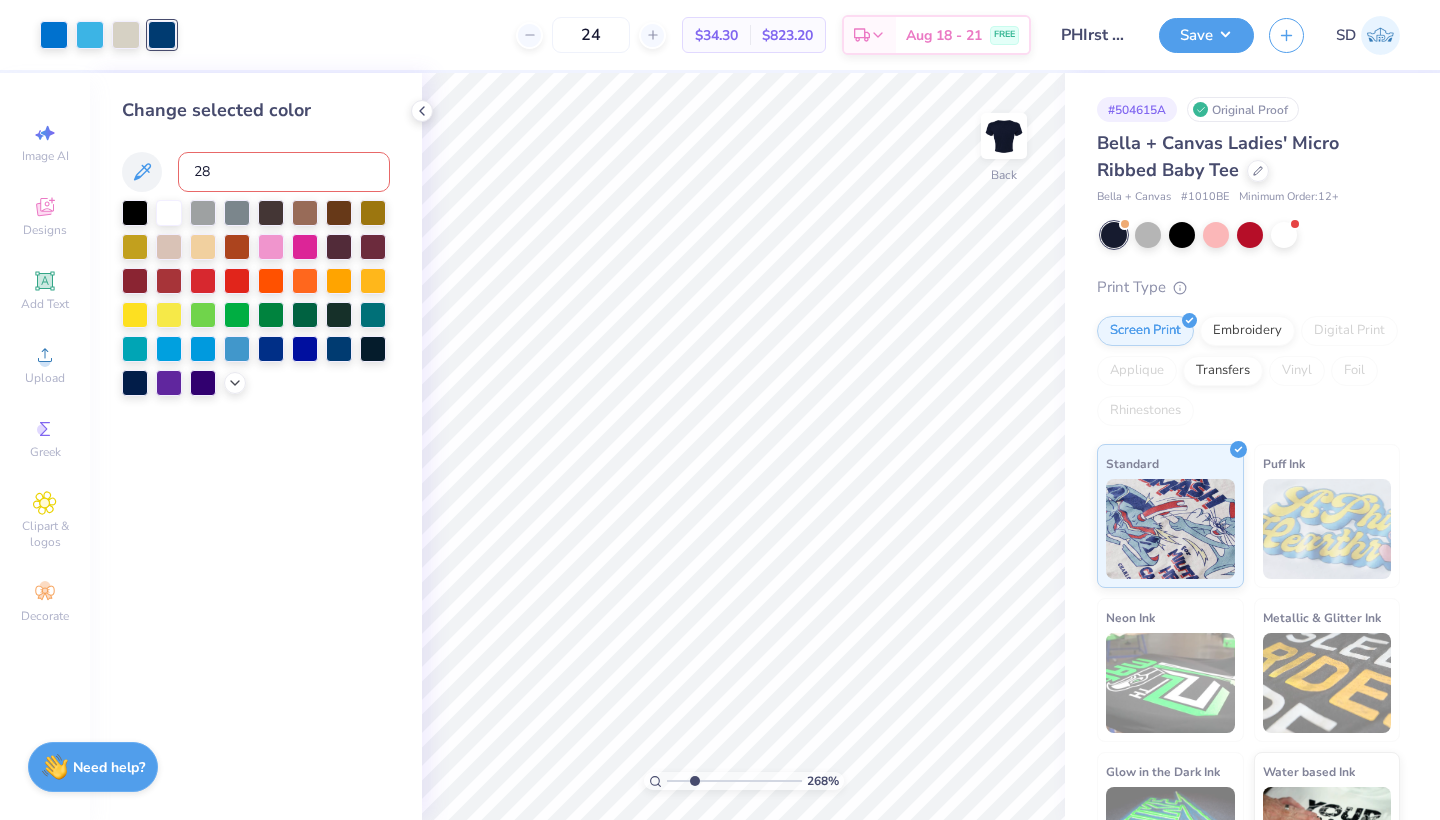 type on "285" 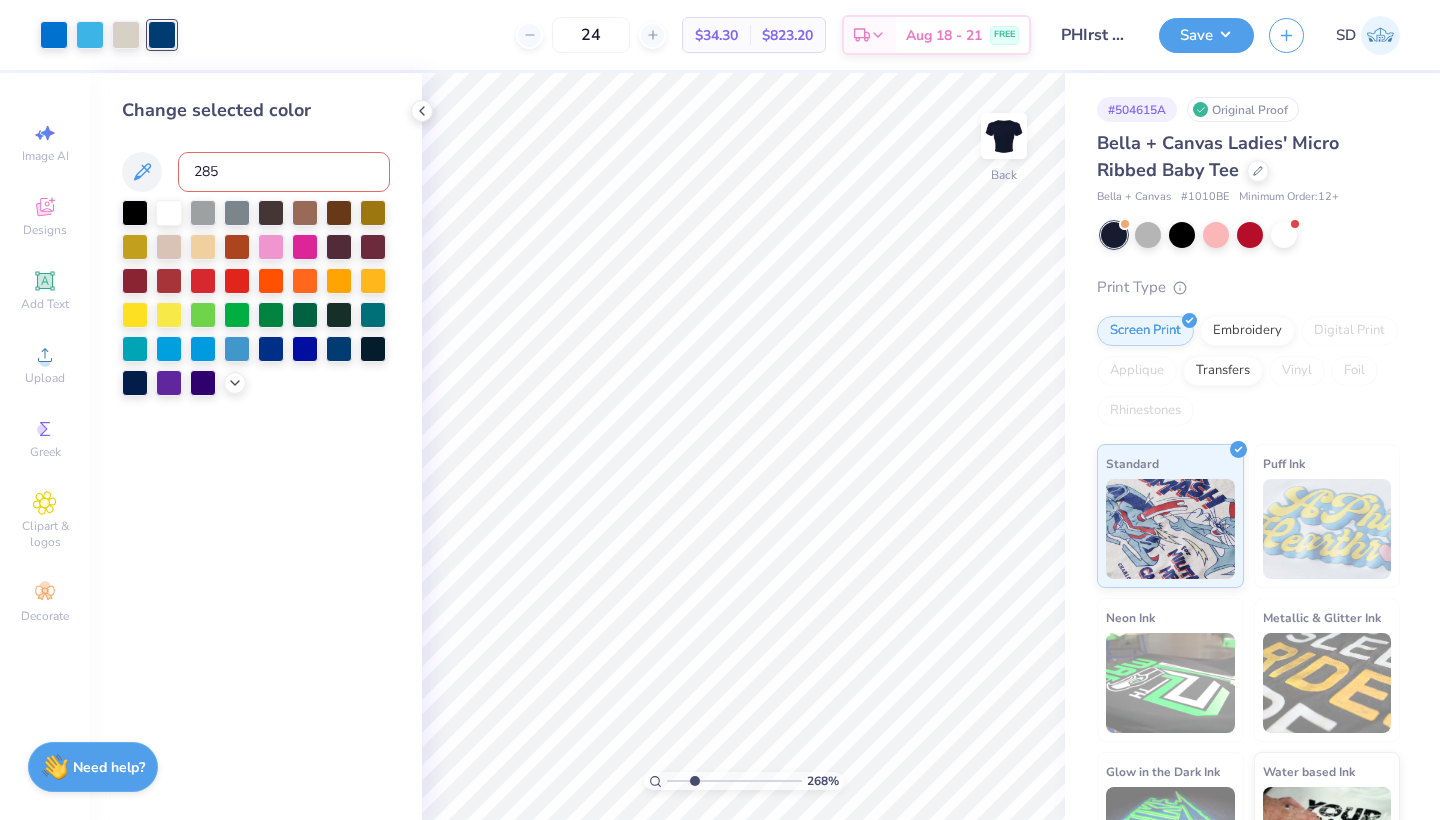 type 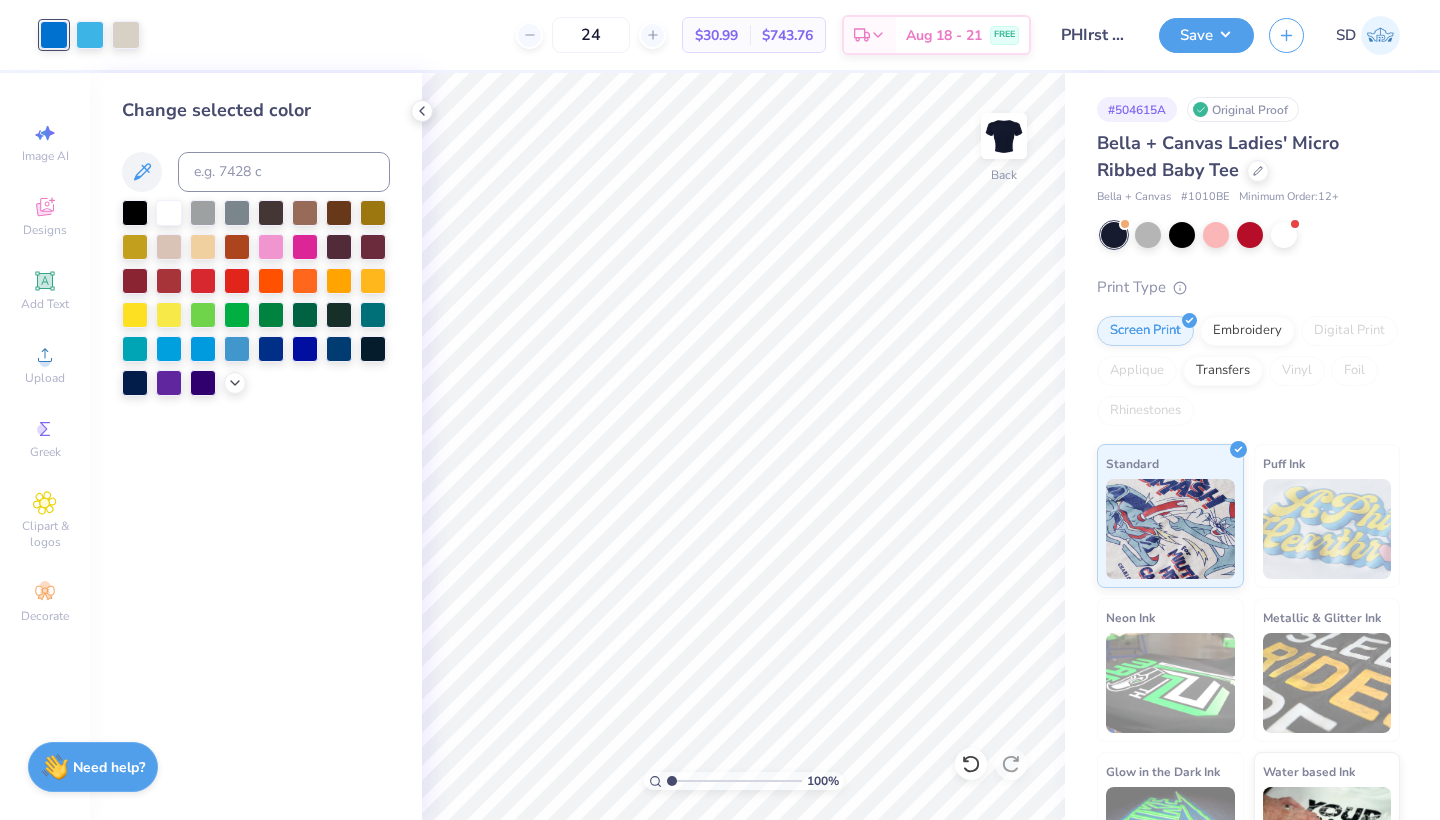 drag, startPoint x: 692, startPoint y: 781, endPoint x: 666, endPoint y: 780, distance: 26.019224 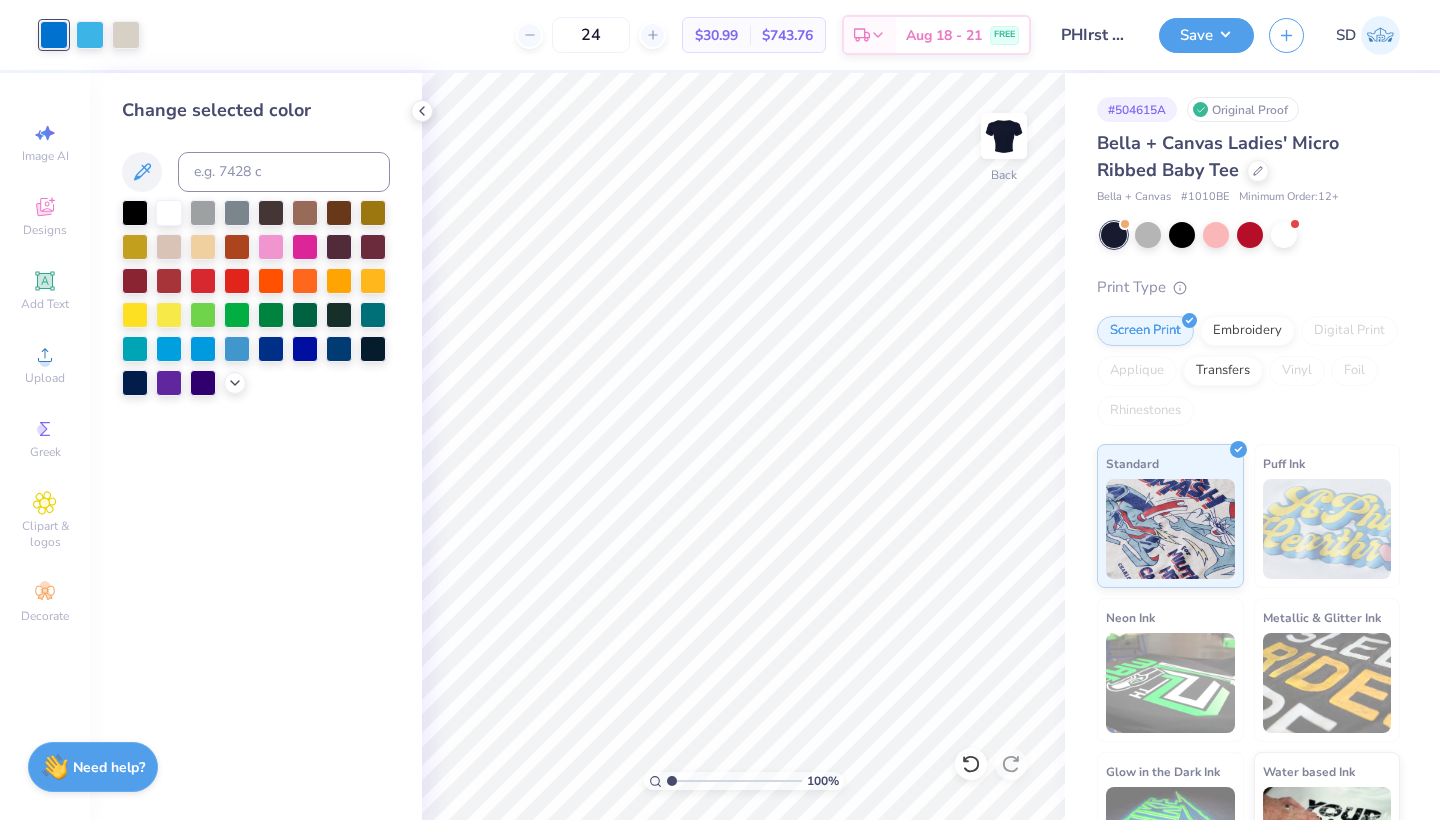 type on "1" 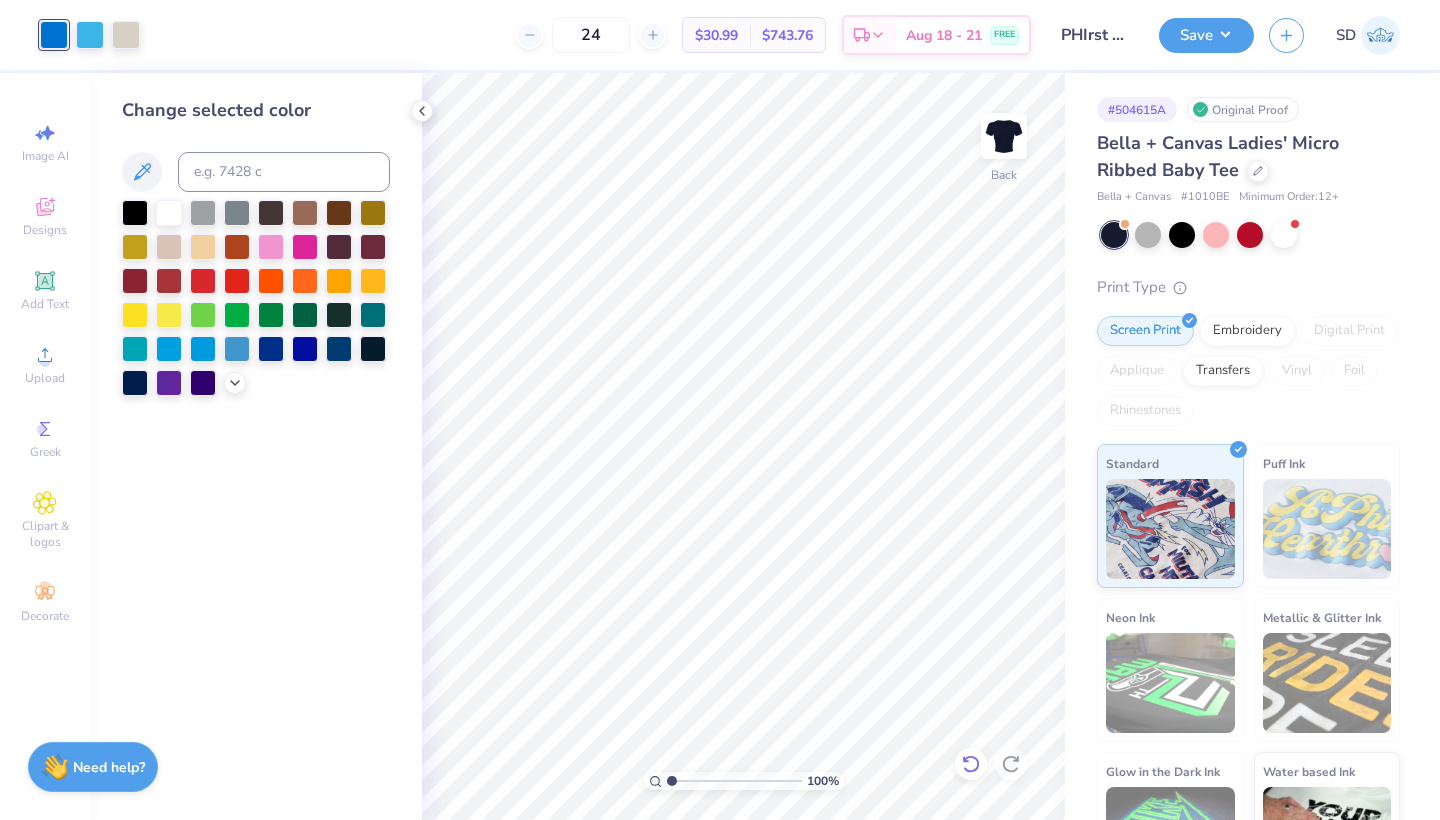 click 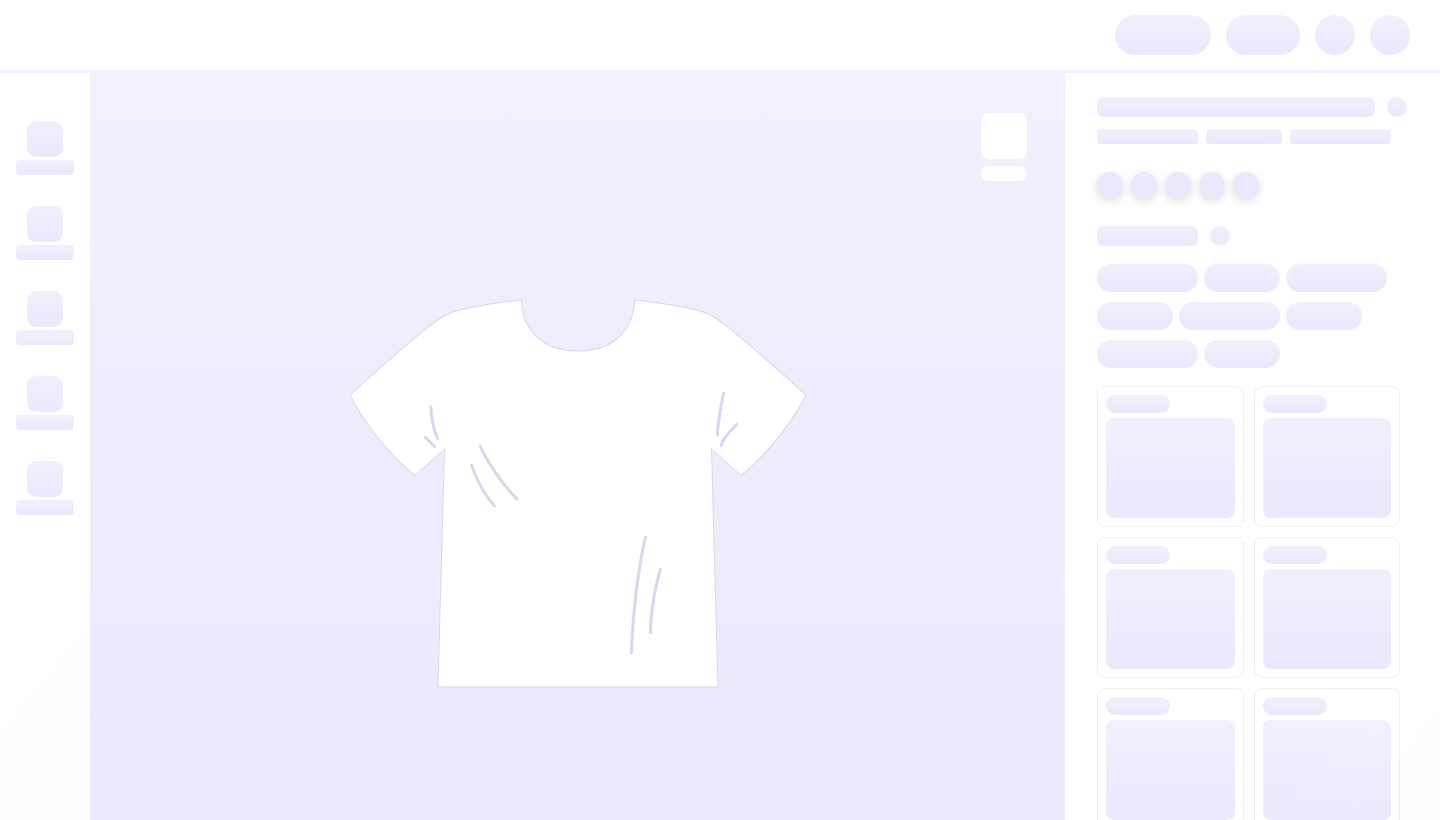 scroll, scrollTop: 0, scrollLeft: 0, axis: both 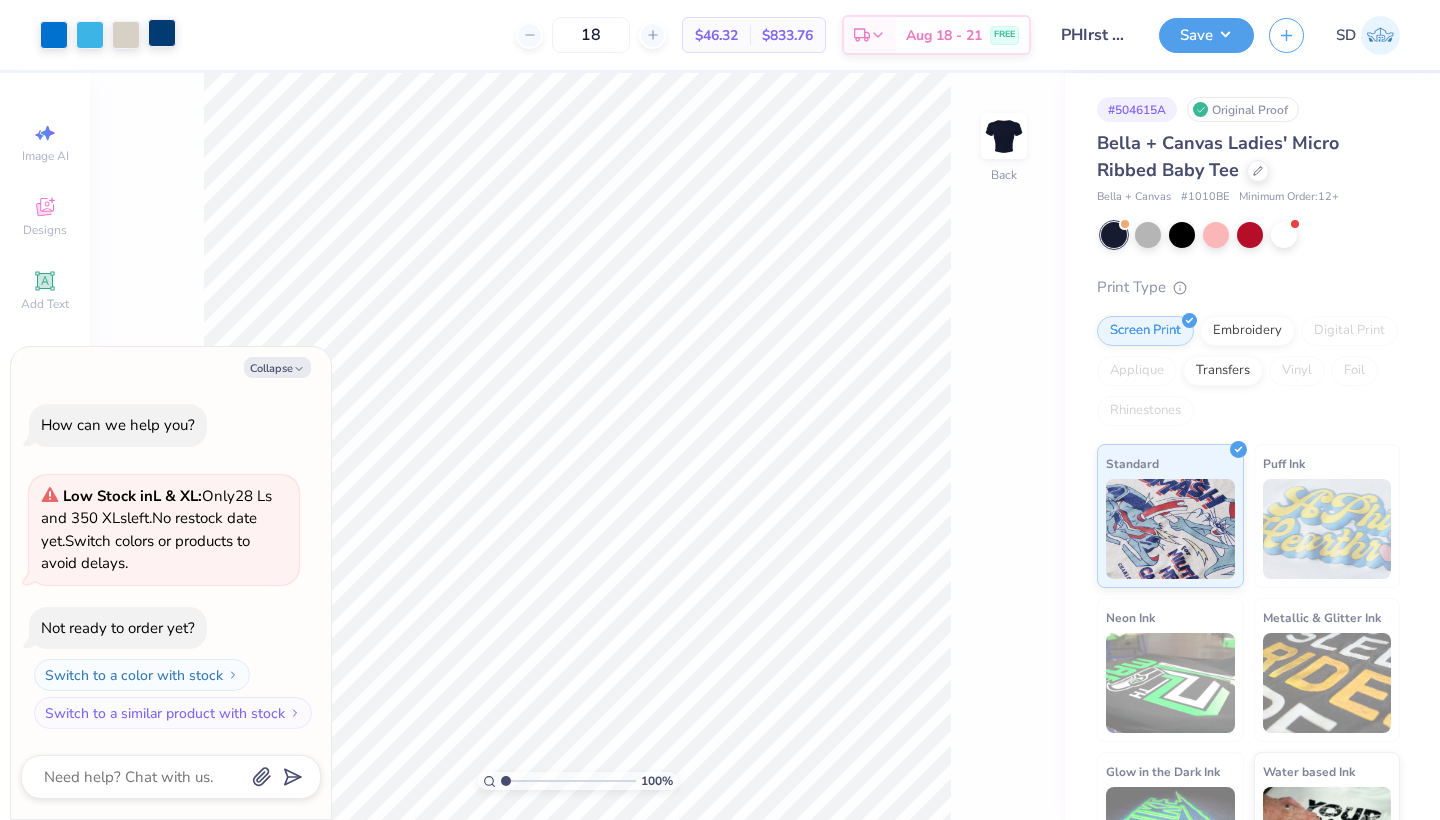 click at bounding box center [162, 33] 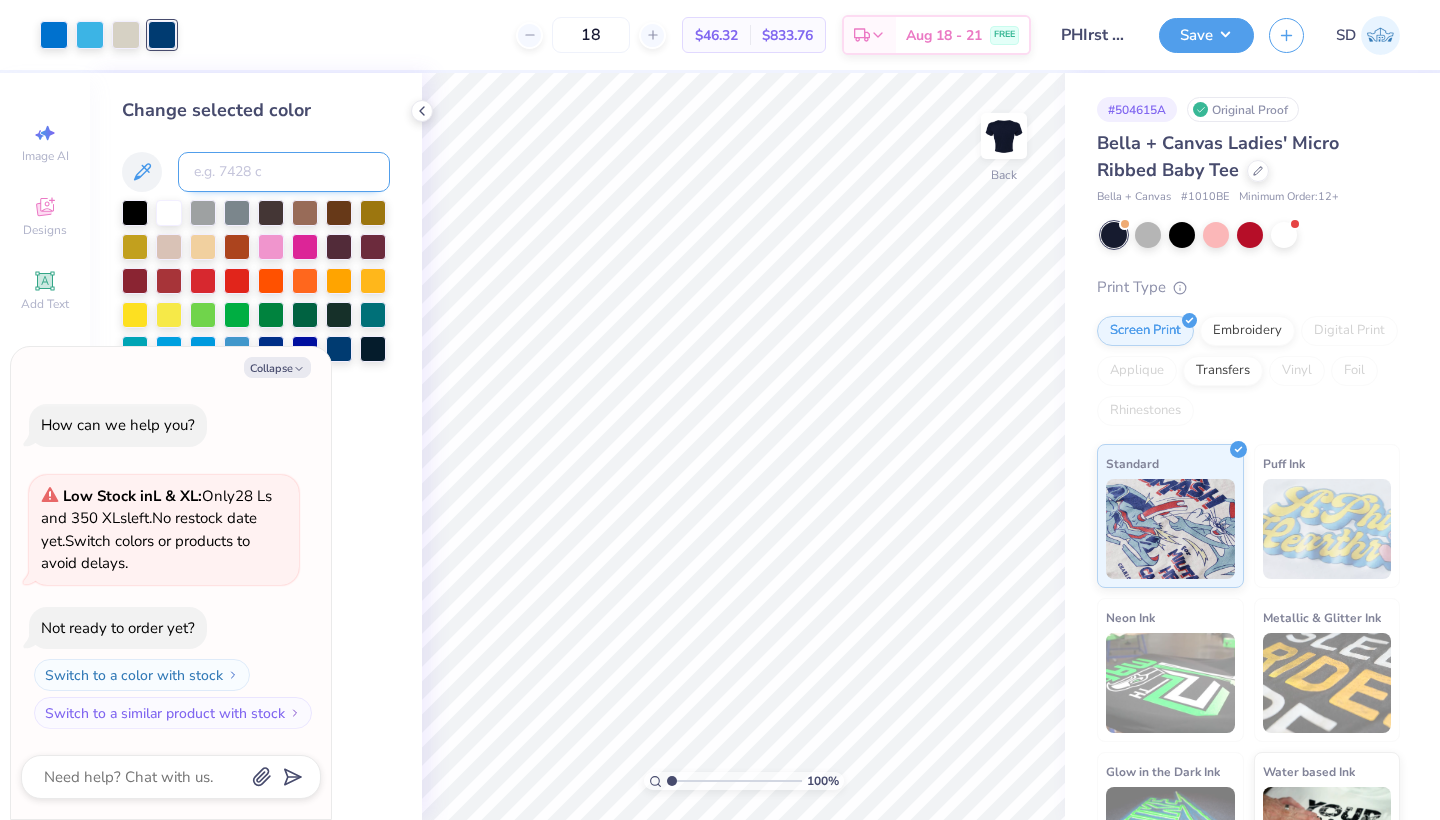 click at bounding box center [284, 172] 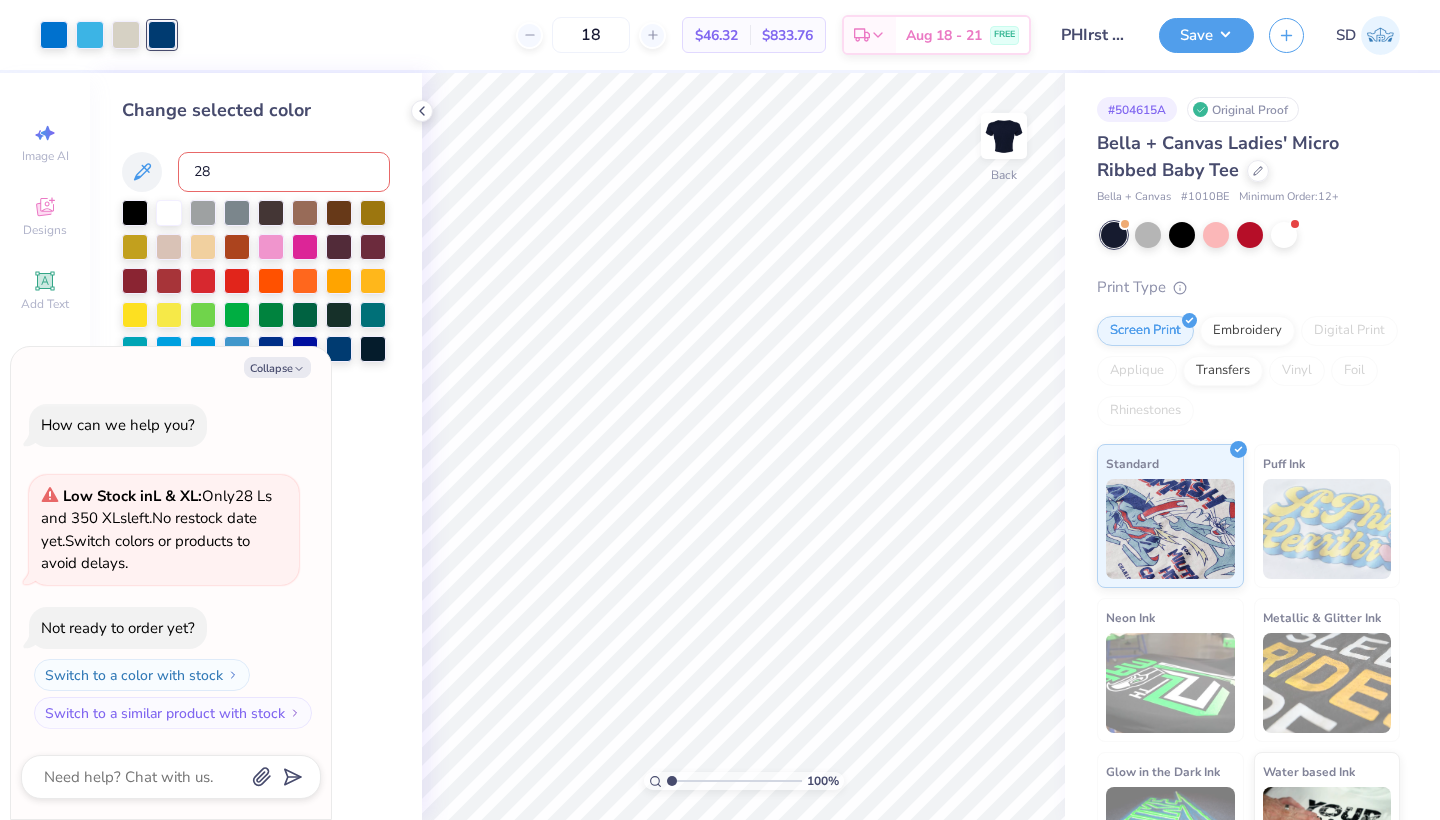 type on "285" 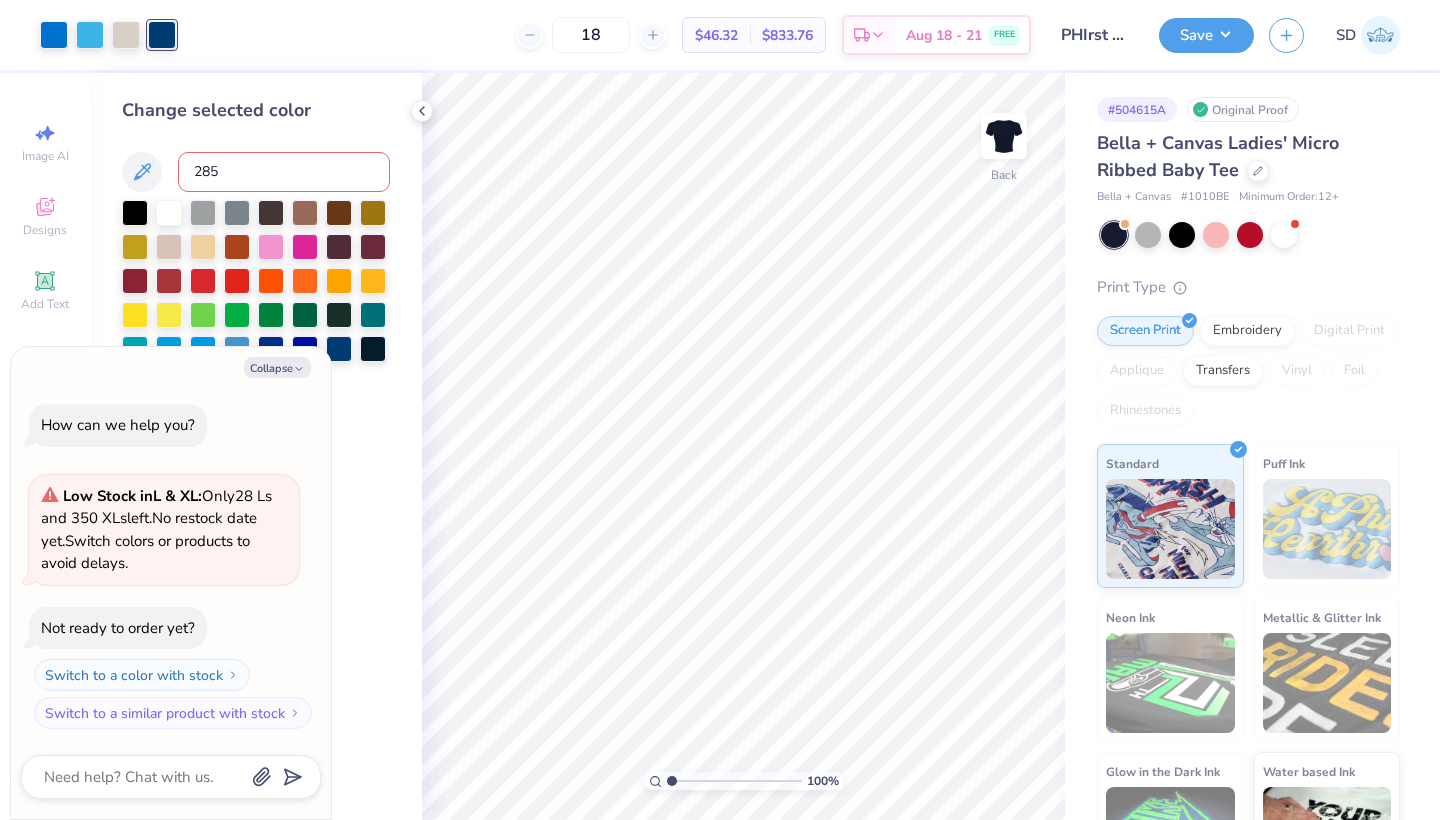 type on "x" 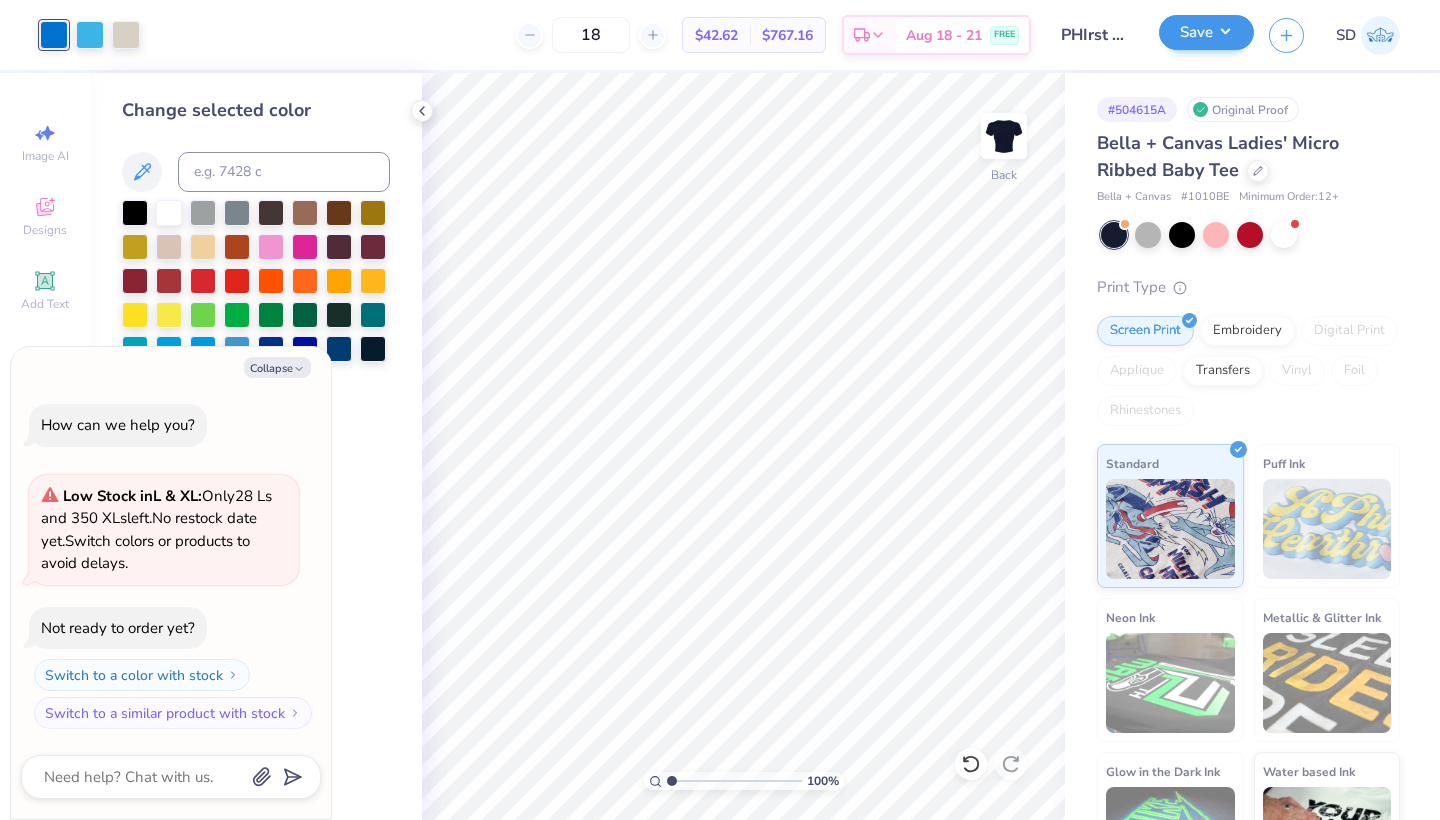 click on "Save" at bounding box center (1206, 32) 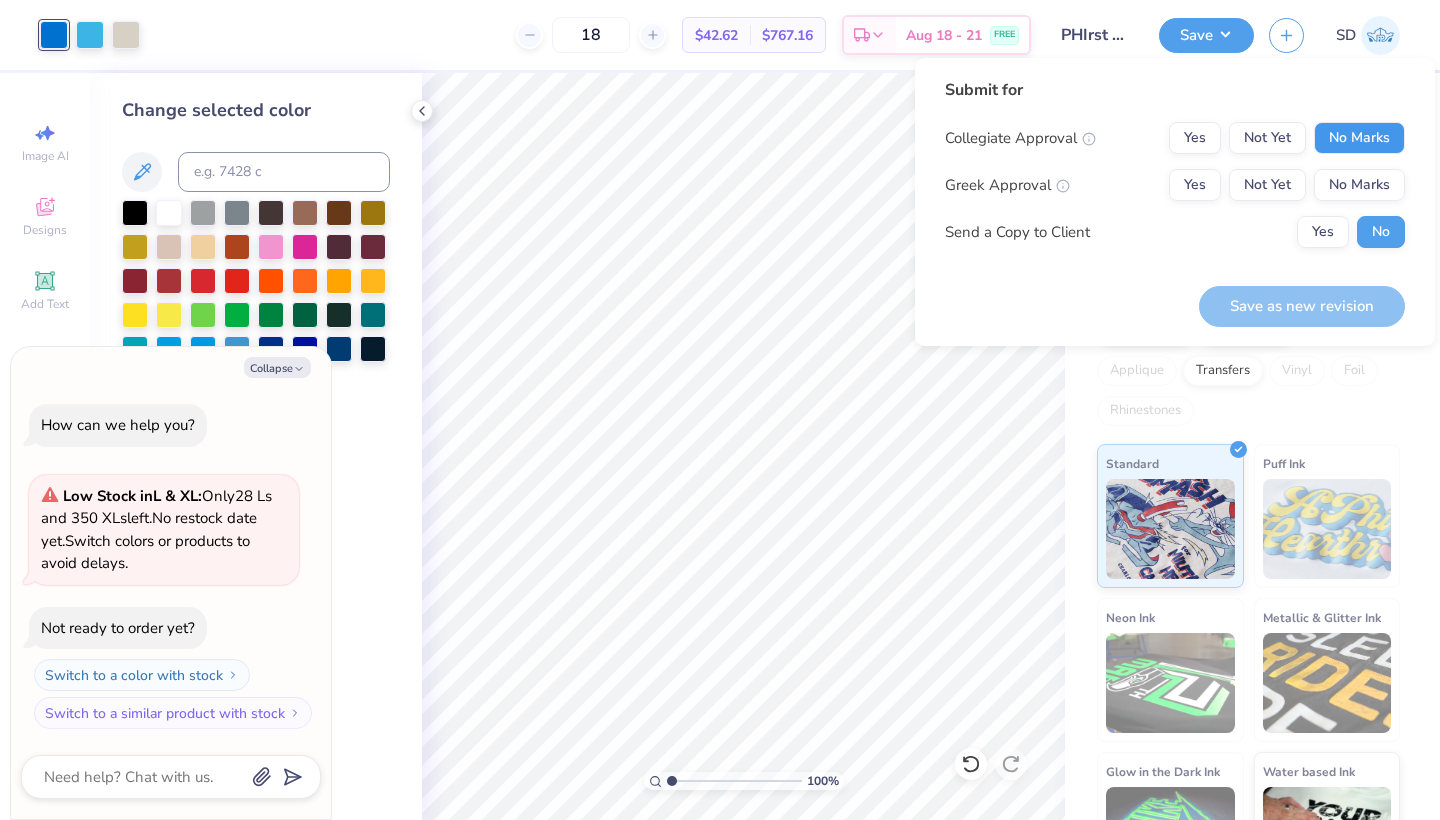 click on "No Marks" at bounding box center [1359, 138] 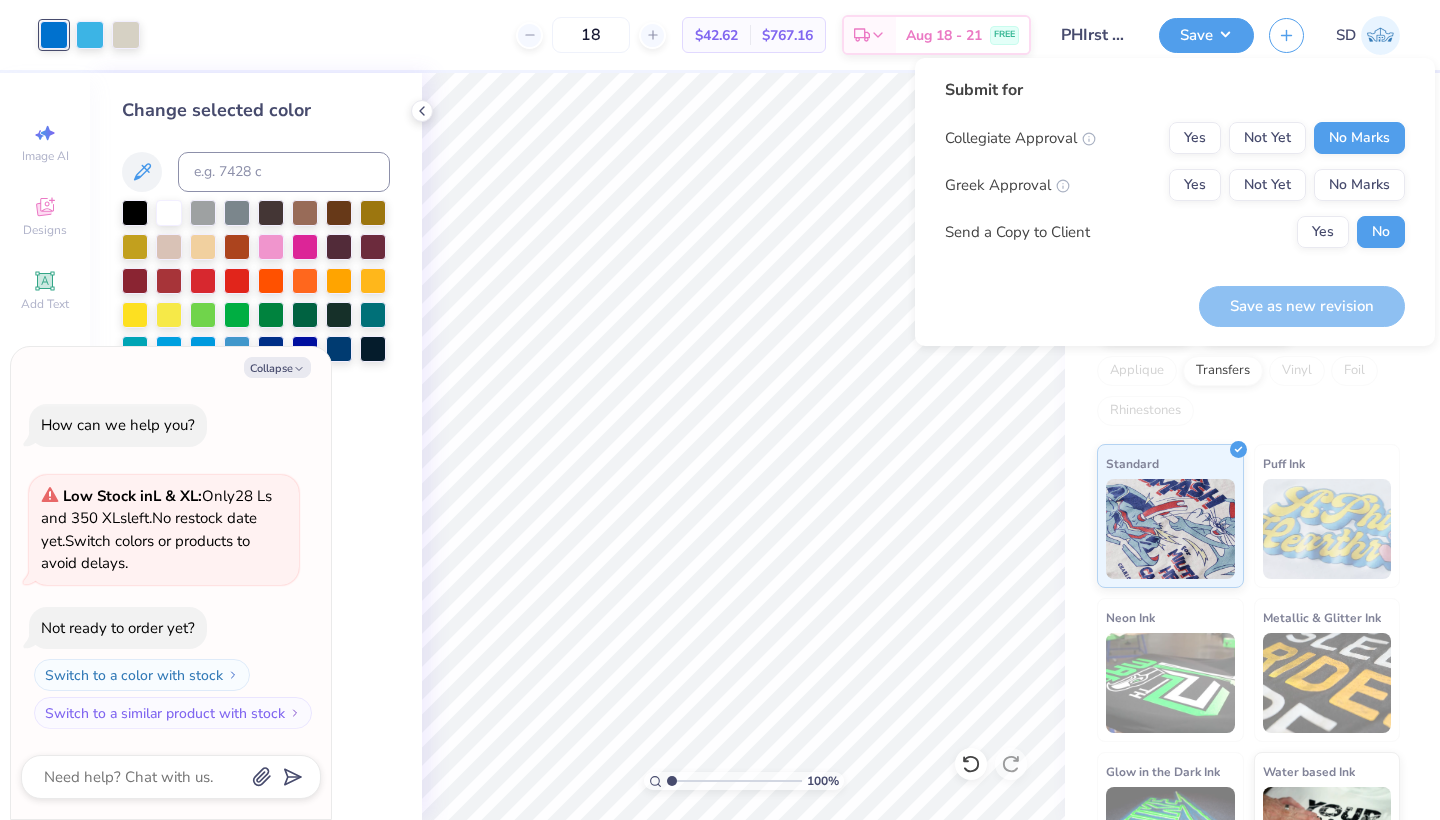 click on "Yes Not Yet No Marks" at bounding box center (1287, 185) 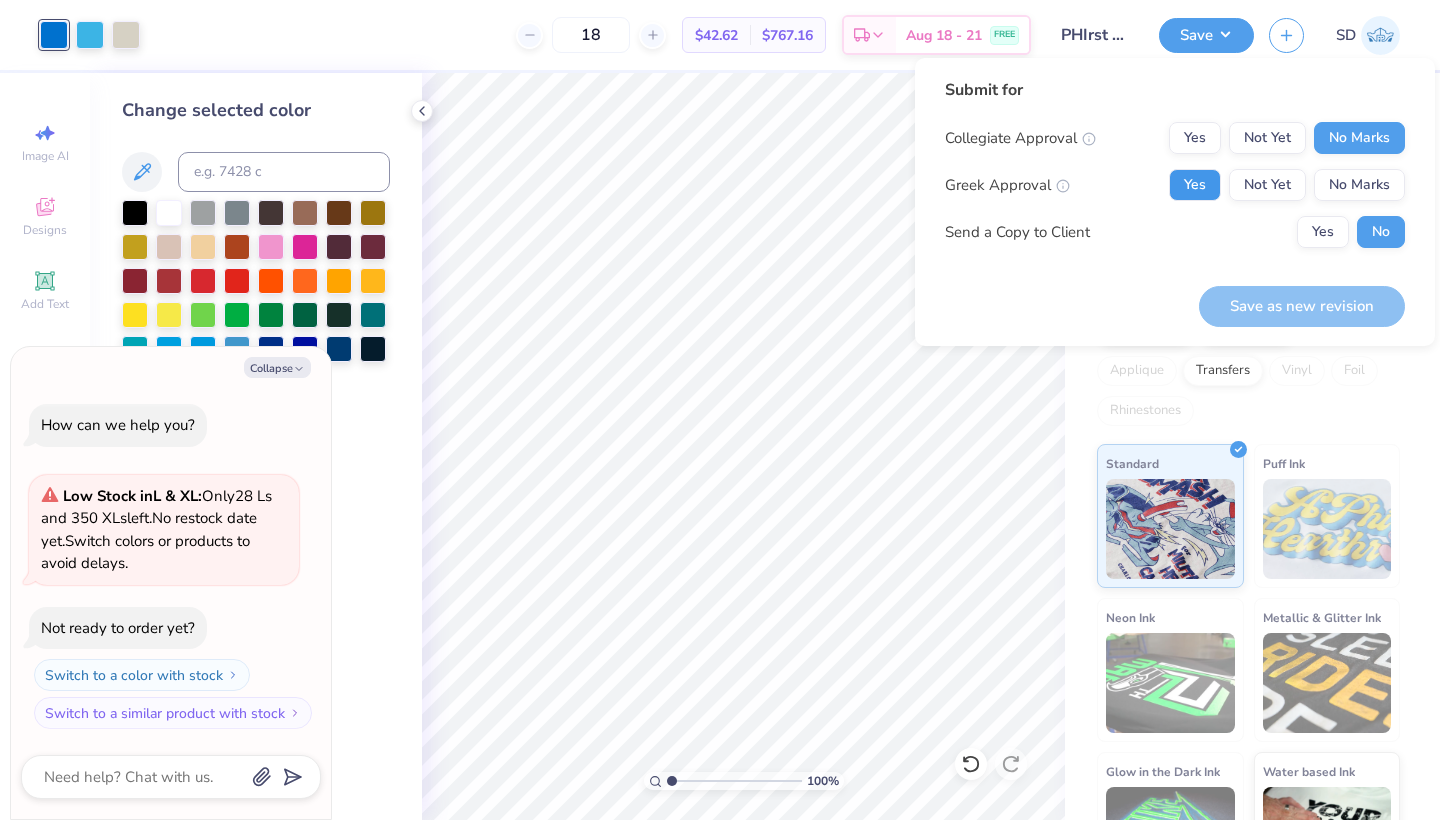 click on "Yes" at bounding box center (1195, 185) 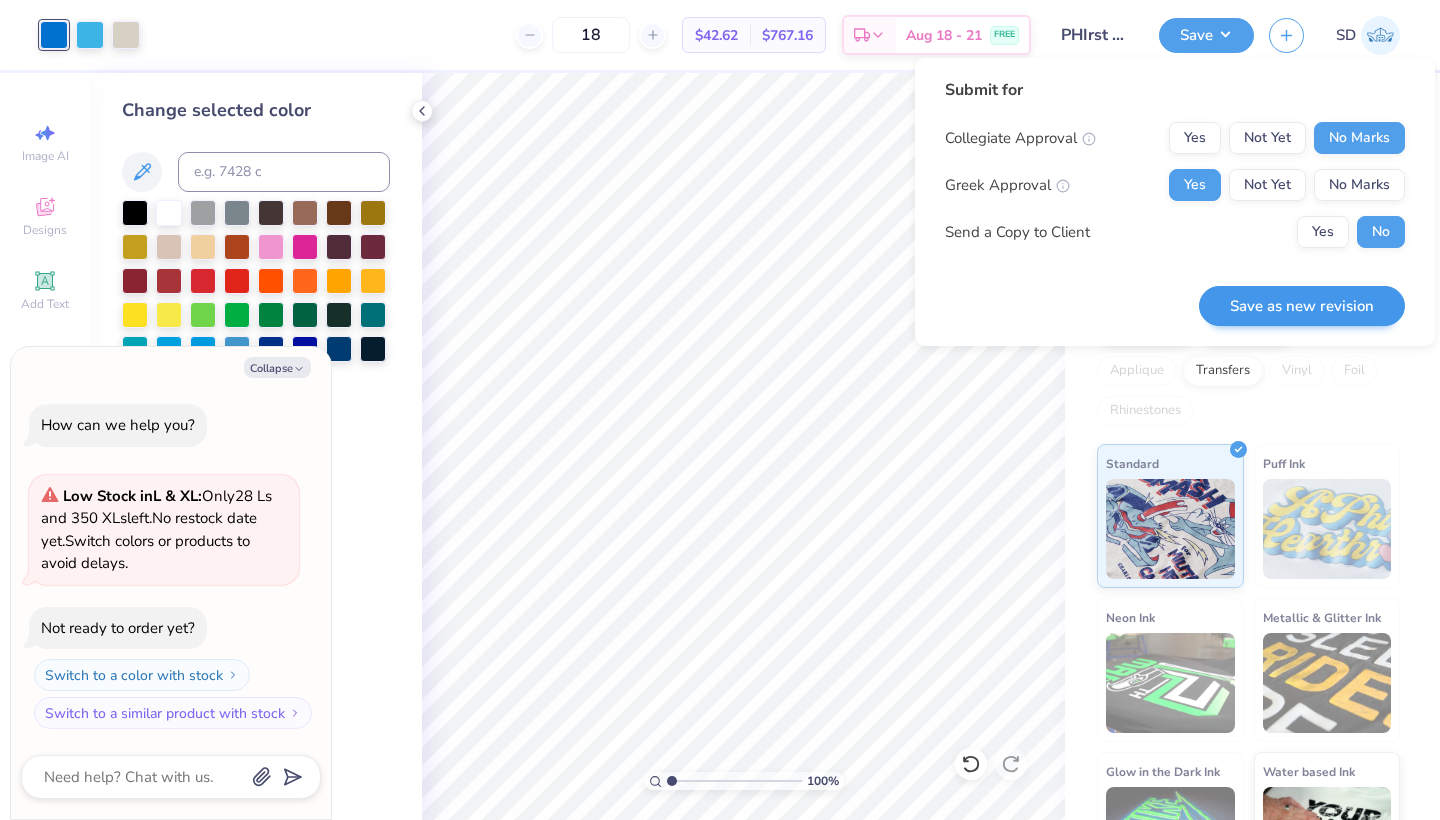 click on "Save as new revision" at bounding box center (1302, 306) 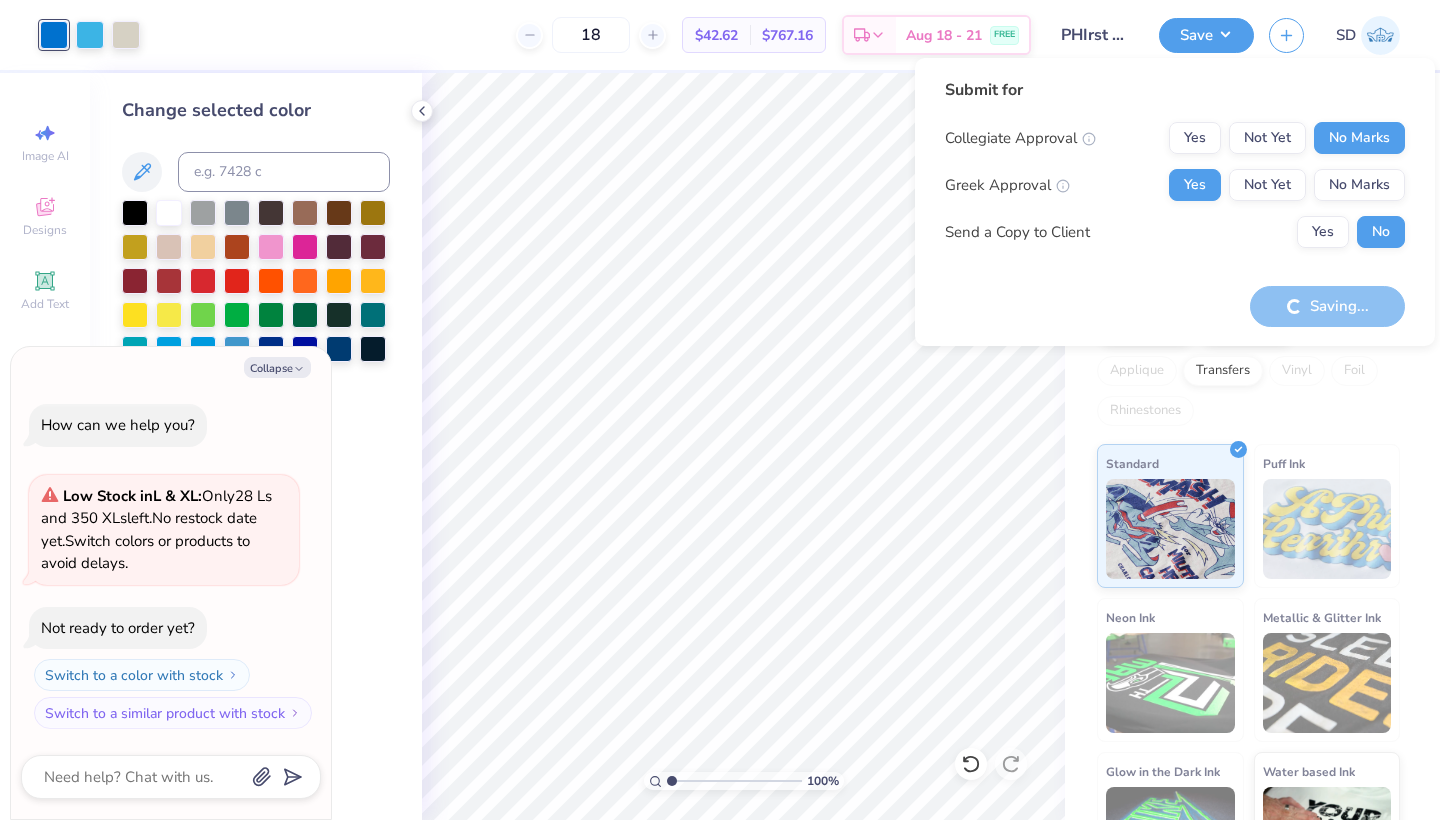 type on "x" 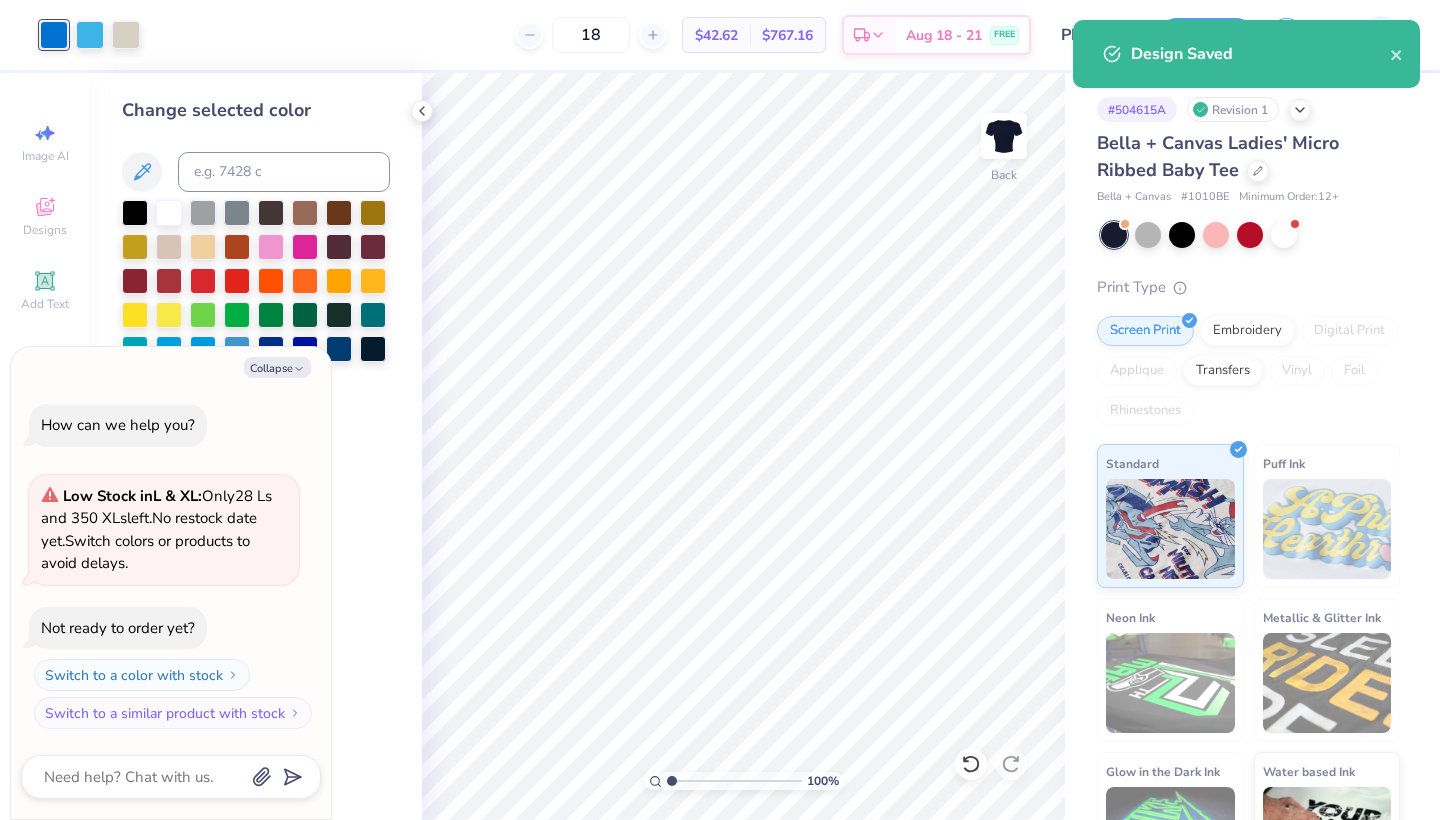 click on "$42.62" at bounding box center [716, 35] 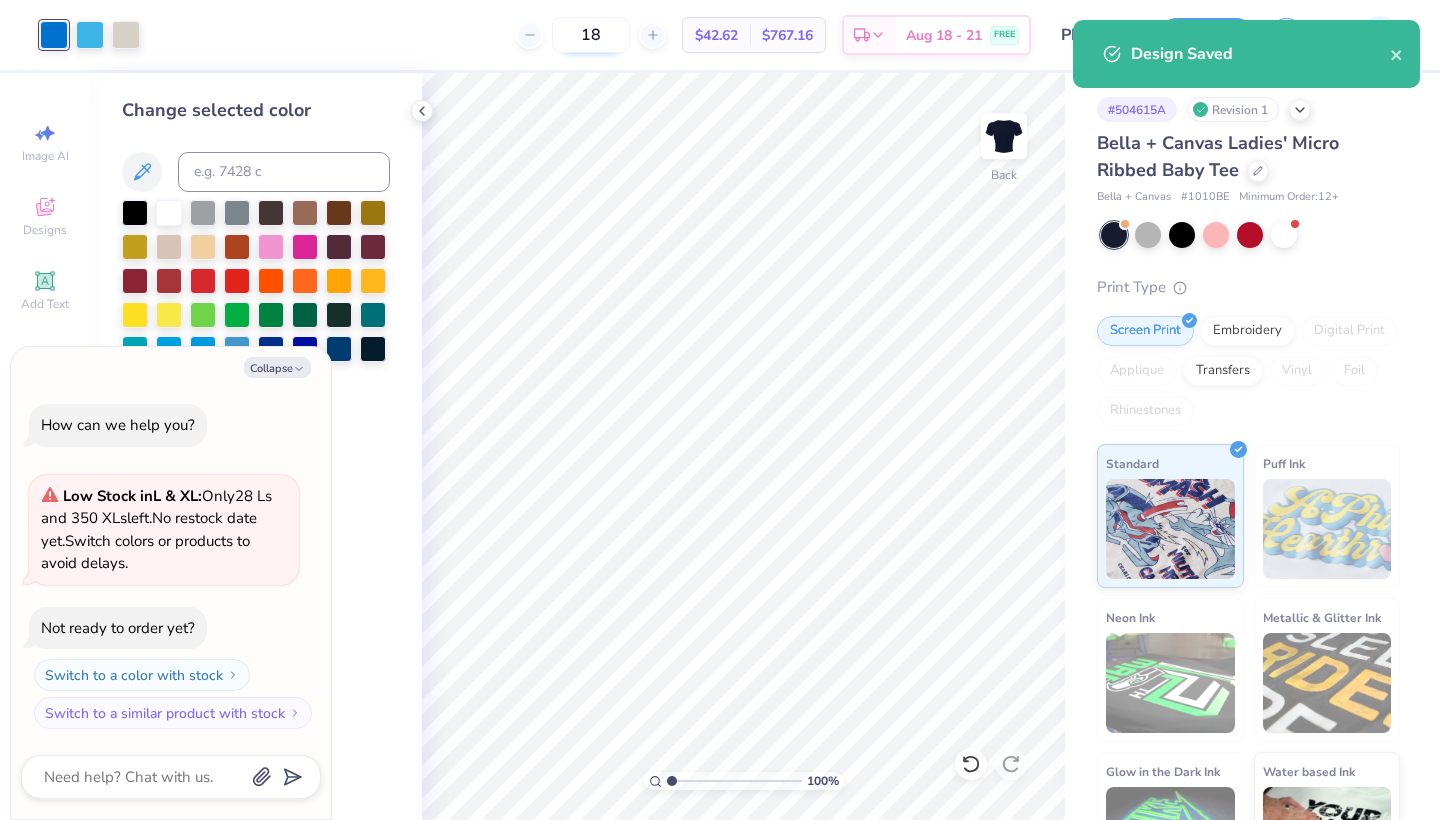 click on "18" at bounding box center [591, 35] 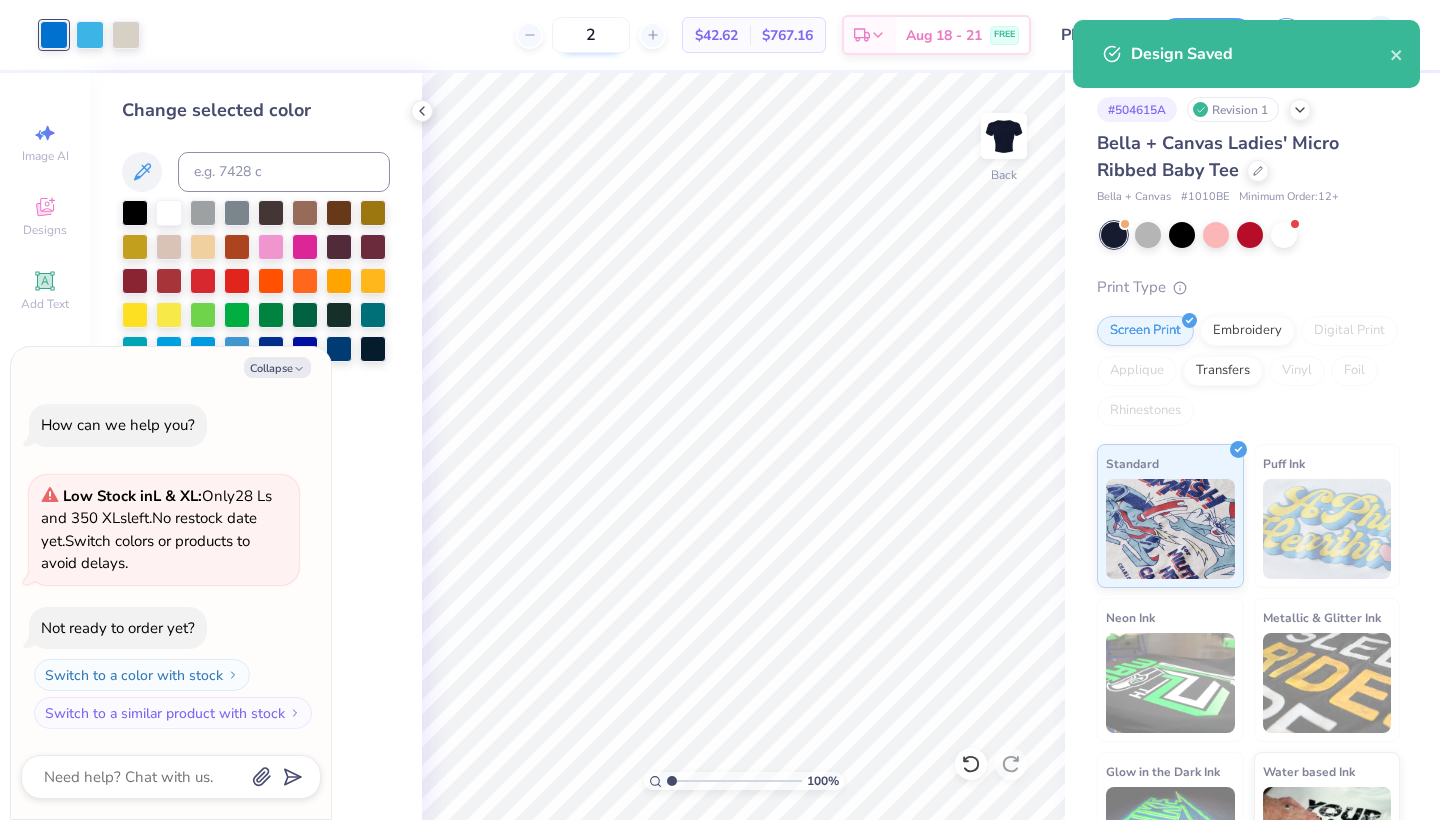 type on "24" 